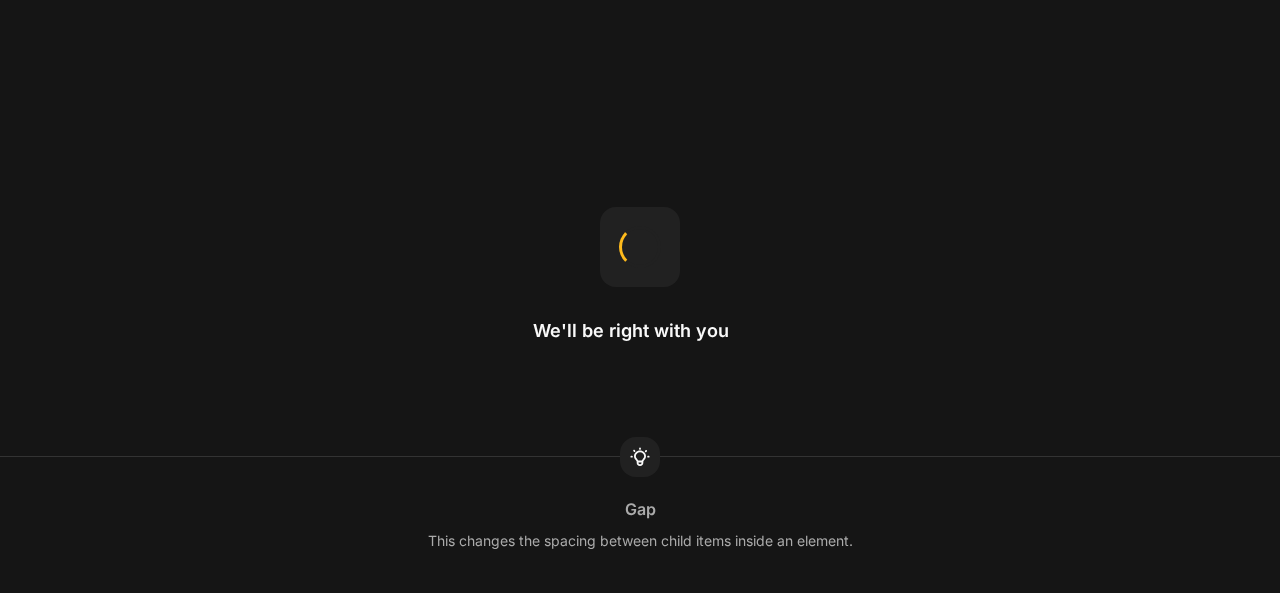 scroll, scrollTop: 0, scrollLeft: 0, axis: both 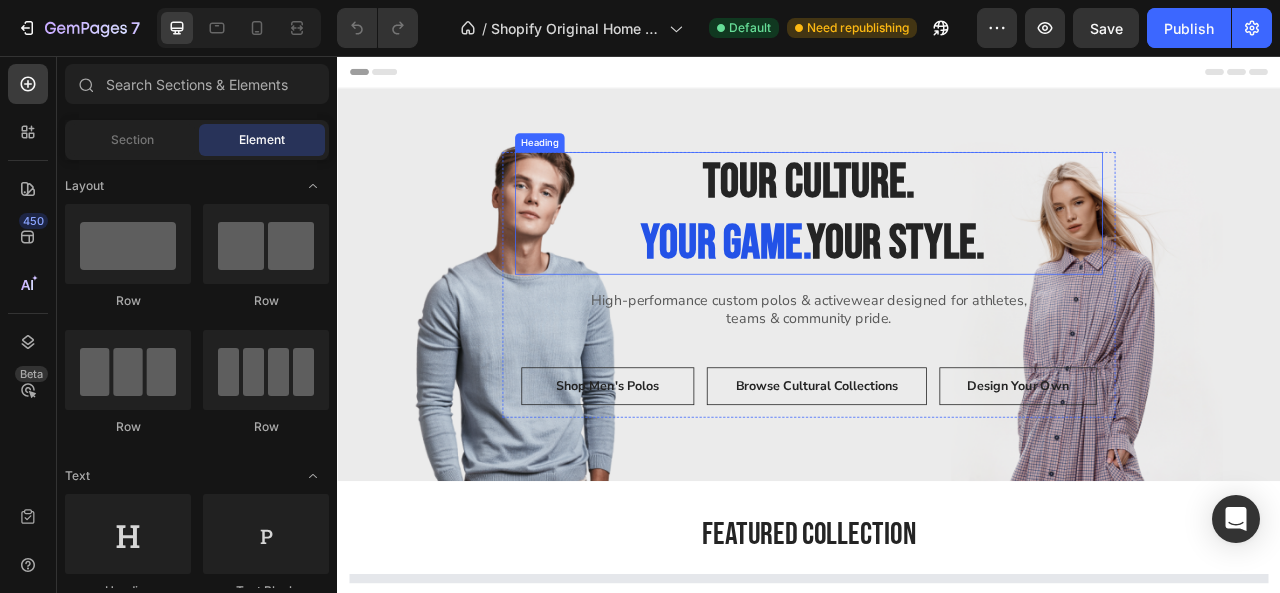 click on "Your Culture.   Your Game.  Your Style." at bounding box center [937, 256] 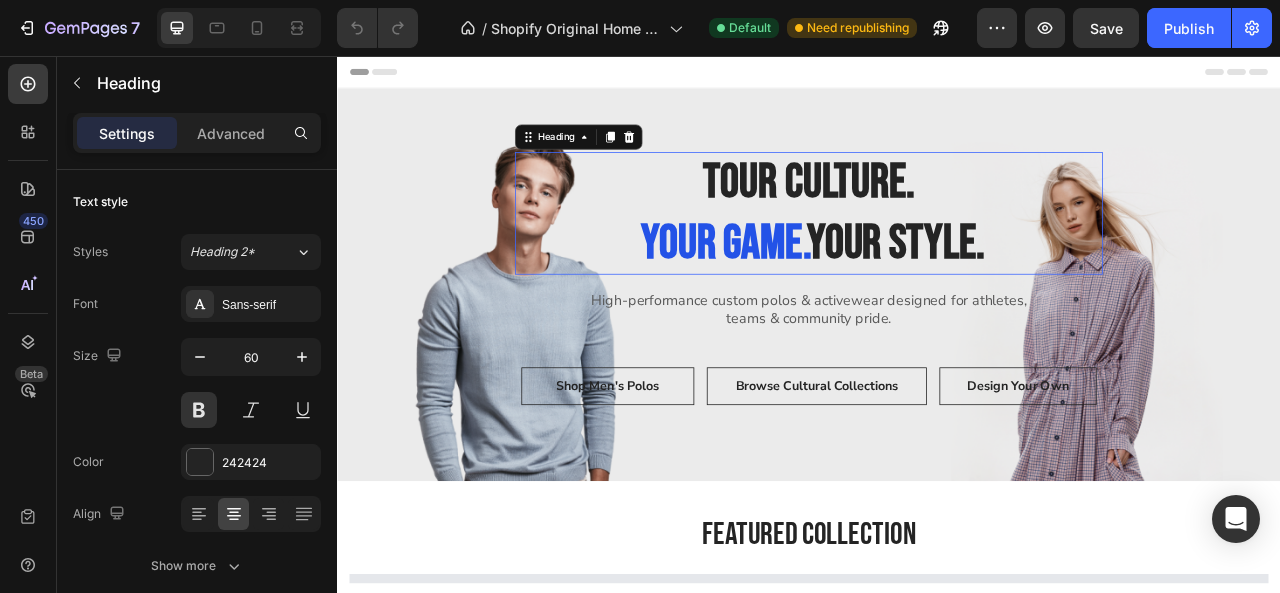 click on "Your Culture.   Your Game.  Your Style." at bounding box center (937, 256) 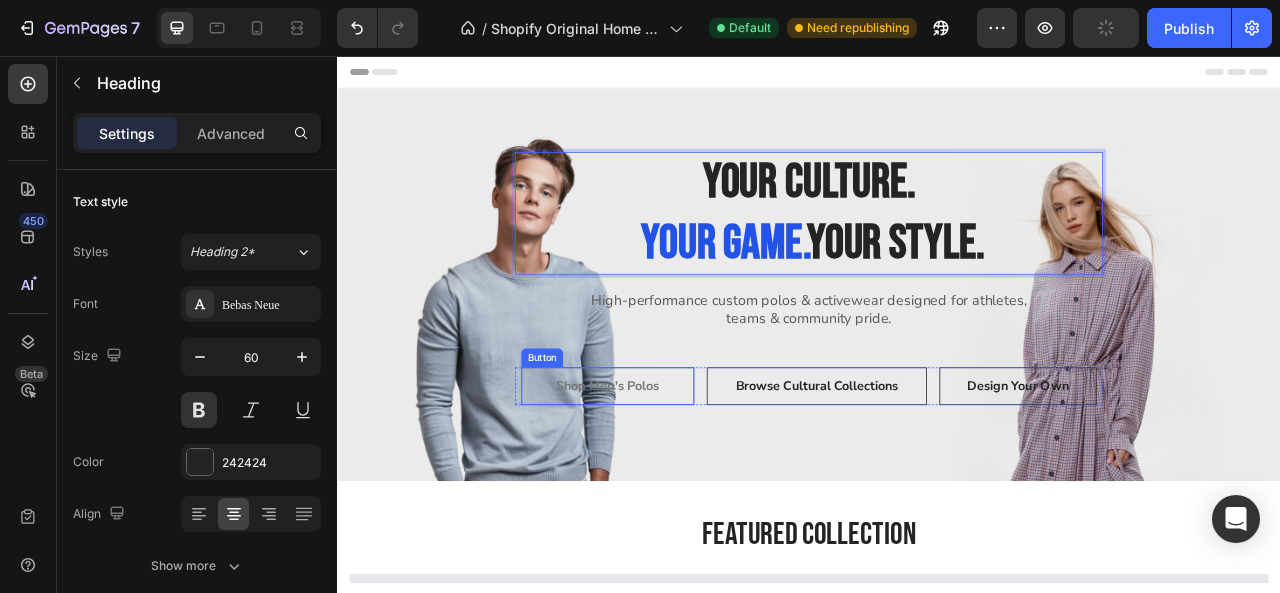 click on "Shop Men's Polos" at bounding box center (681, 476) 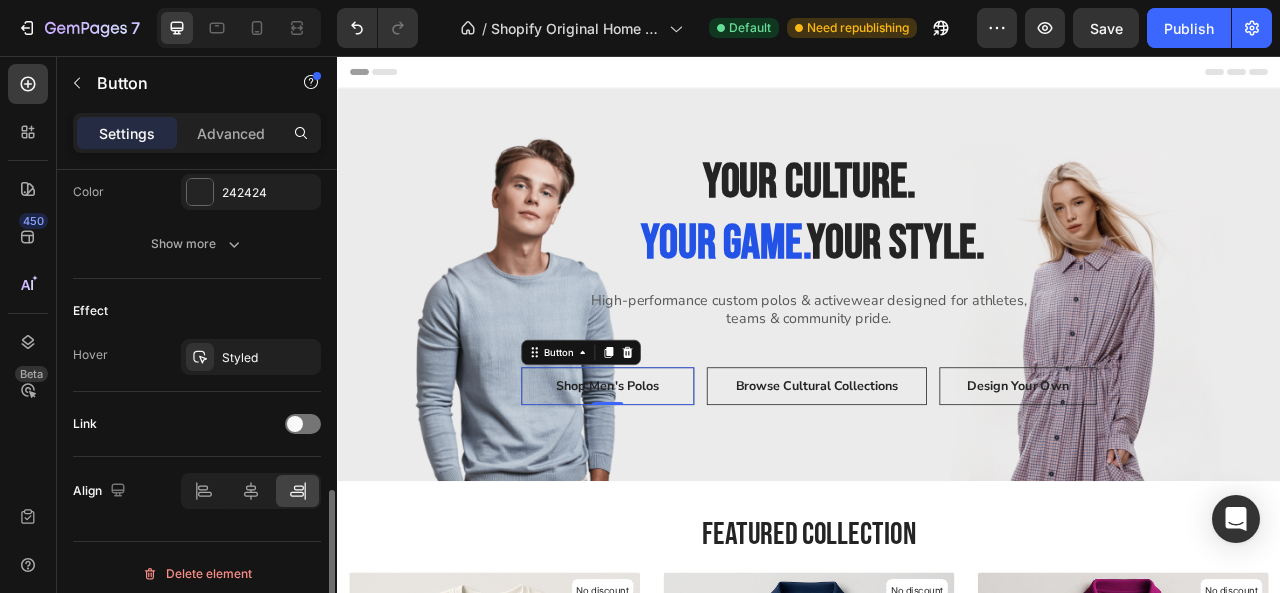 scroll, scrollTop: 949, scrollLeft: 0, axis: vertical 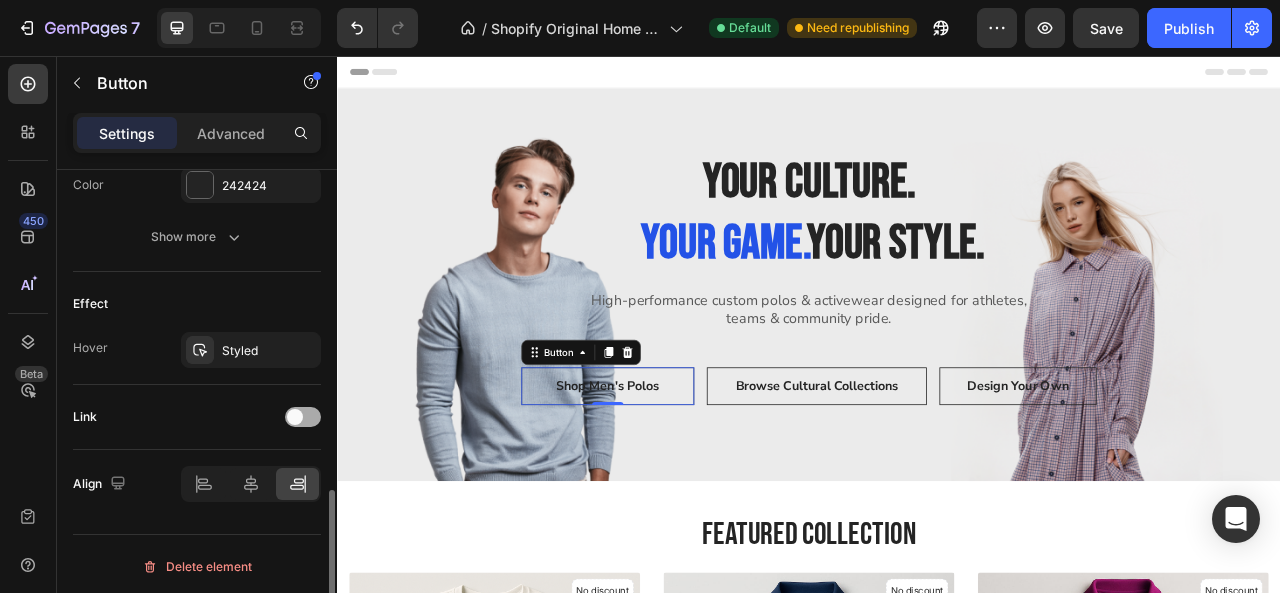 click at bounding box center (295, 417) 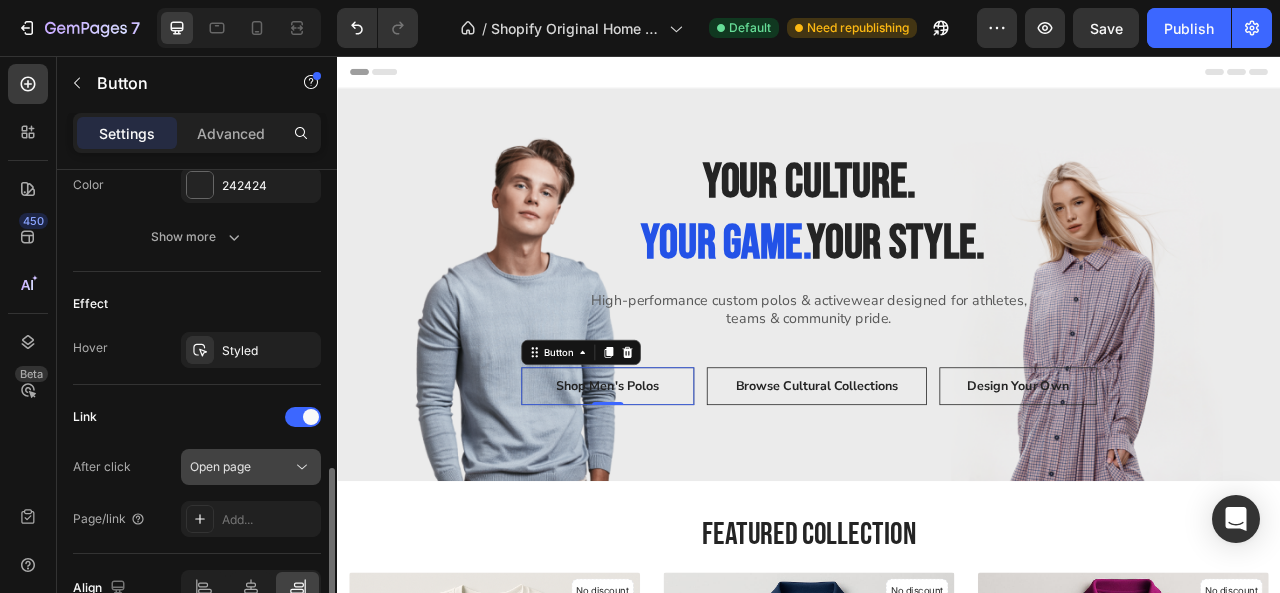 click on "Open page" at bounding box center (220, 467) 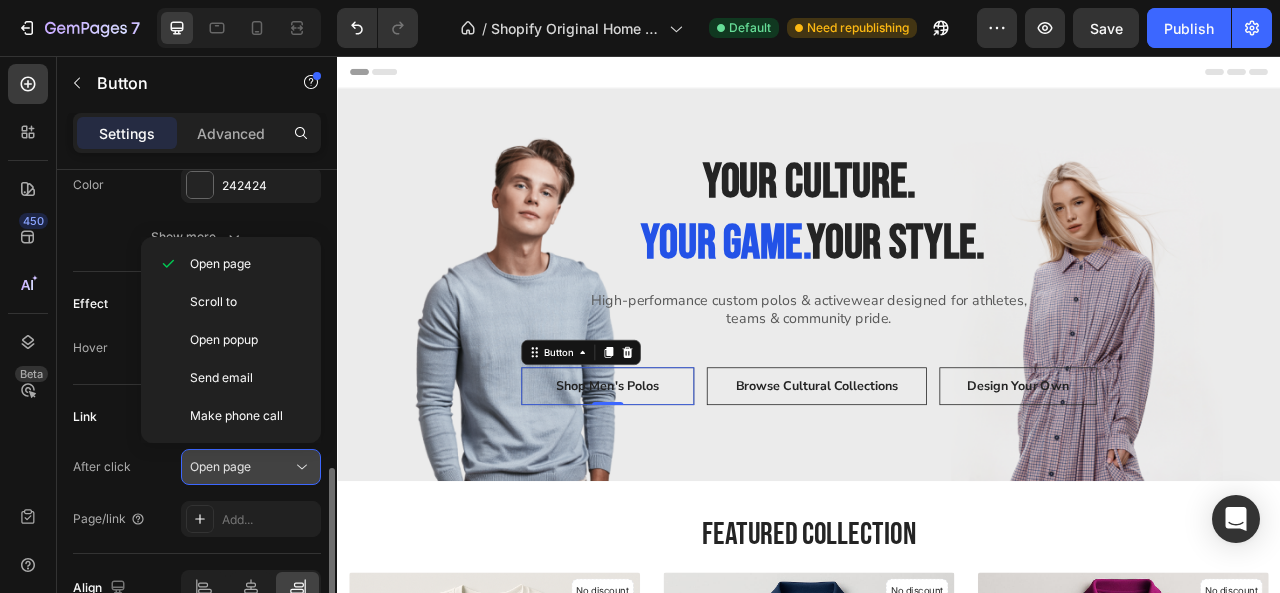 click on "Open page" at bounding box center [220, 467] 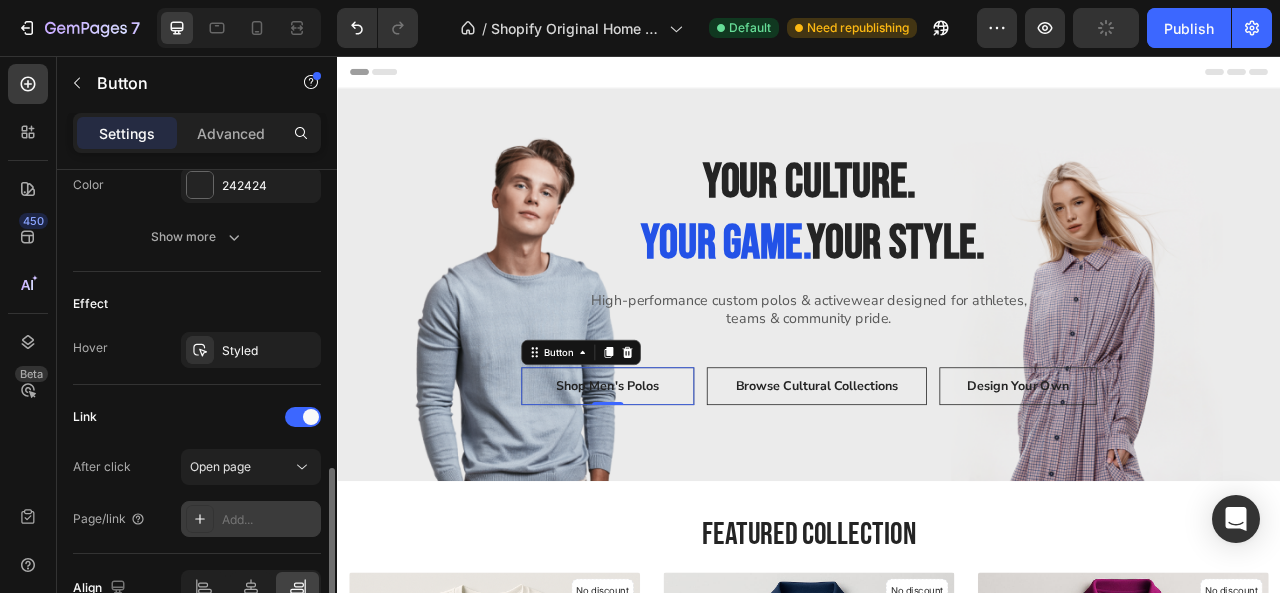 click 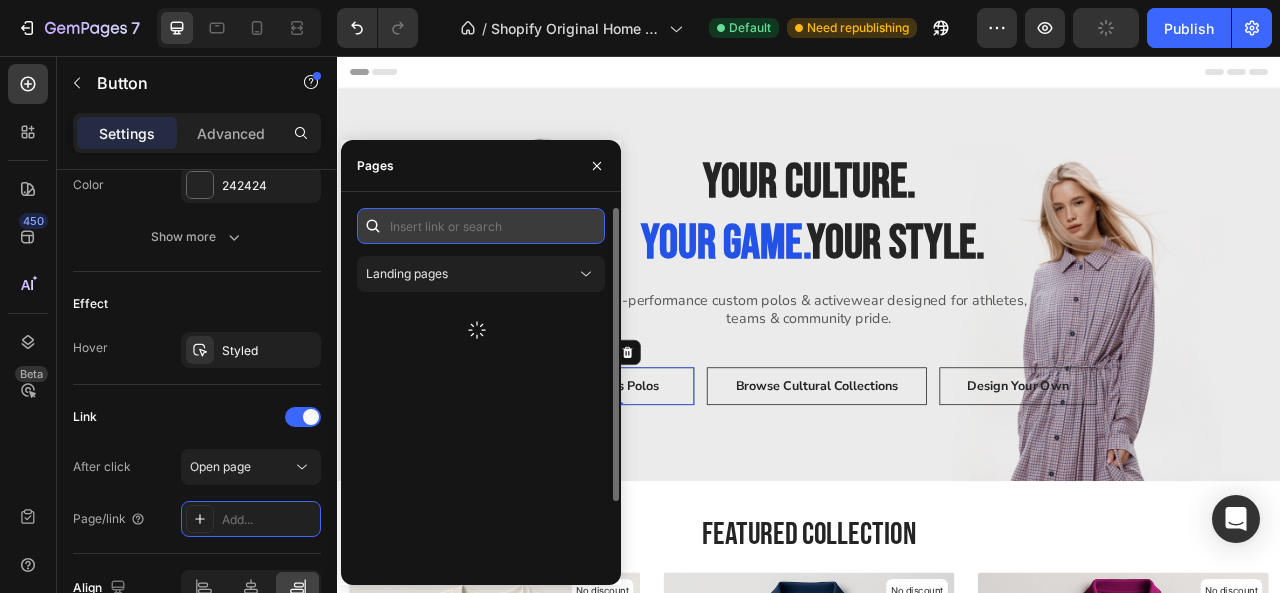 click at bounding box center [481, 226] 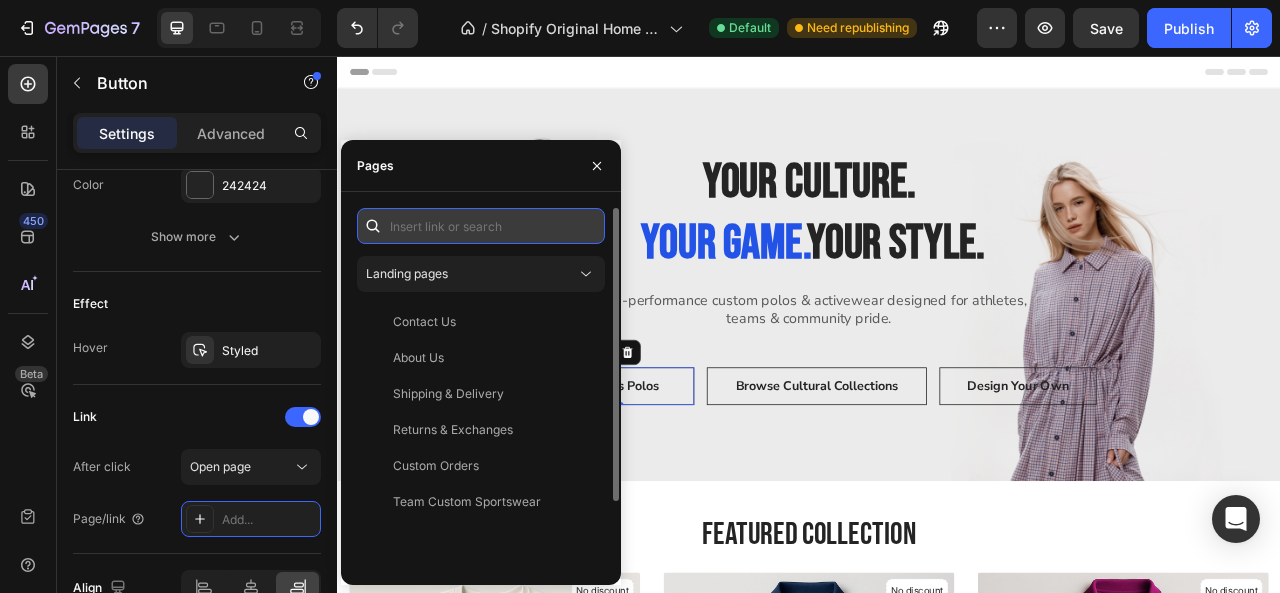 click at bounding box center [481, 226] 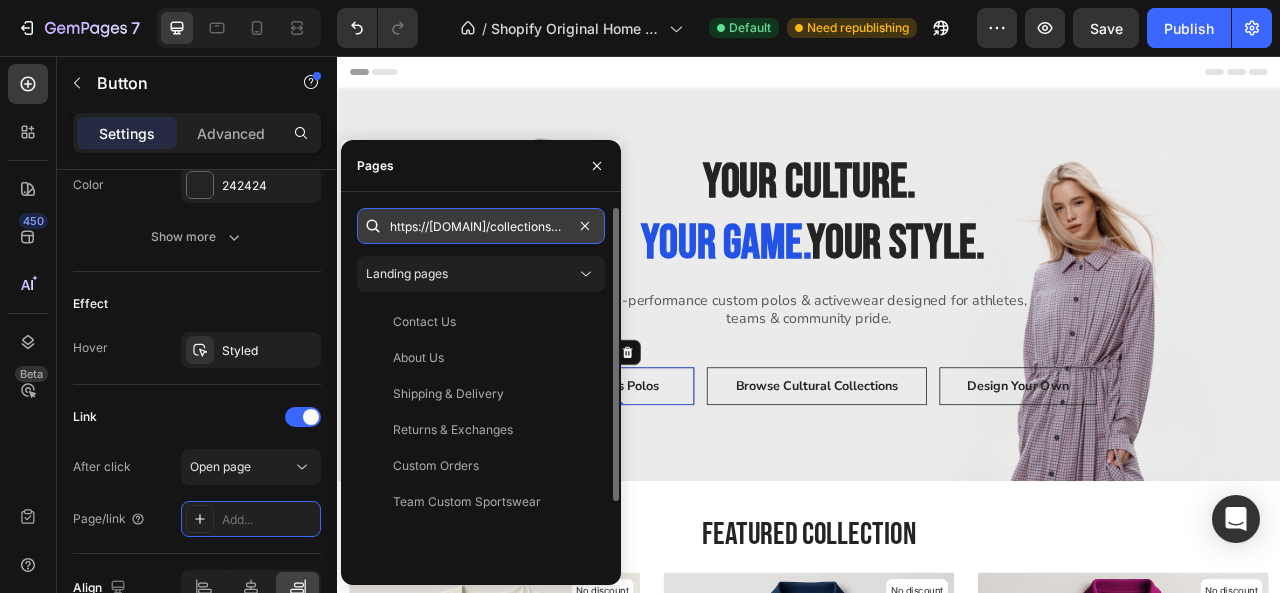 scroll, scrollTop: 0, scrollLeft: 102, axis: horizontal 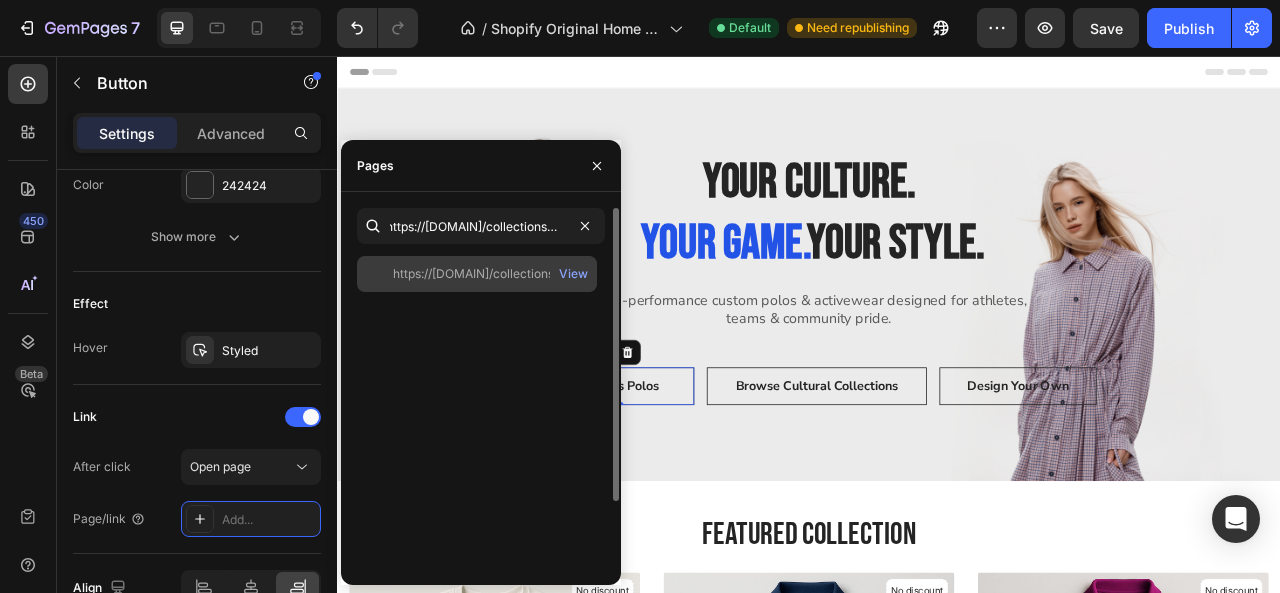 click on "https://[DOMAIN]/collections/all" 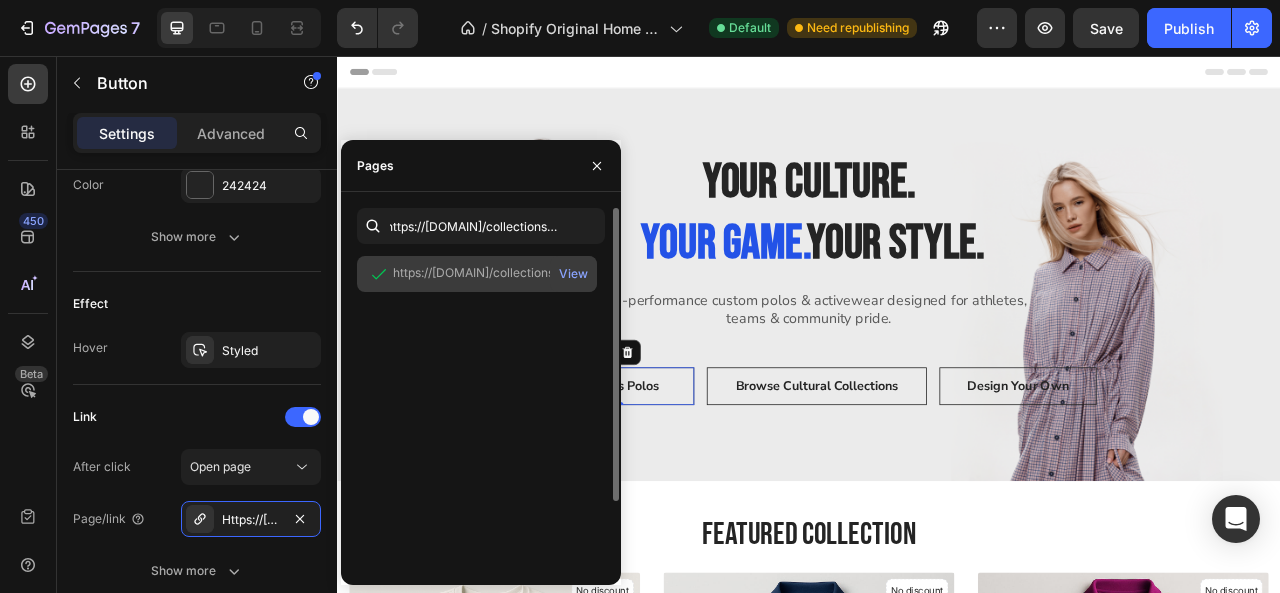 scroll, scrollTop: 0, scrollLeft: 0, axis: both 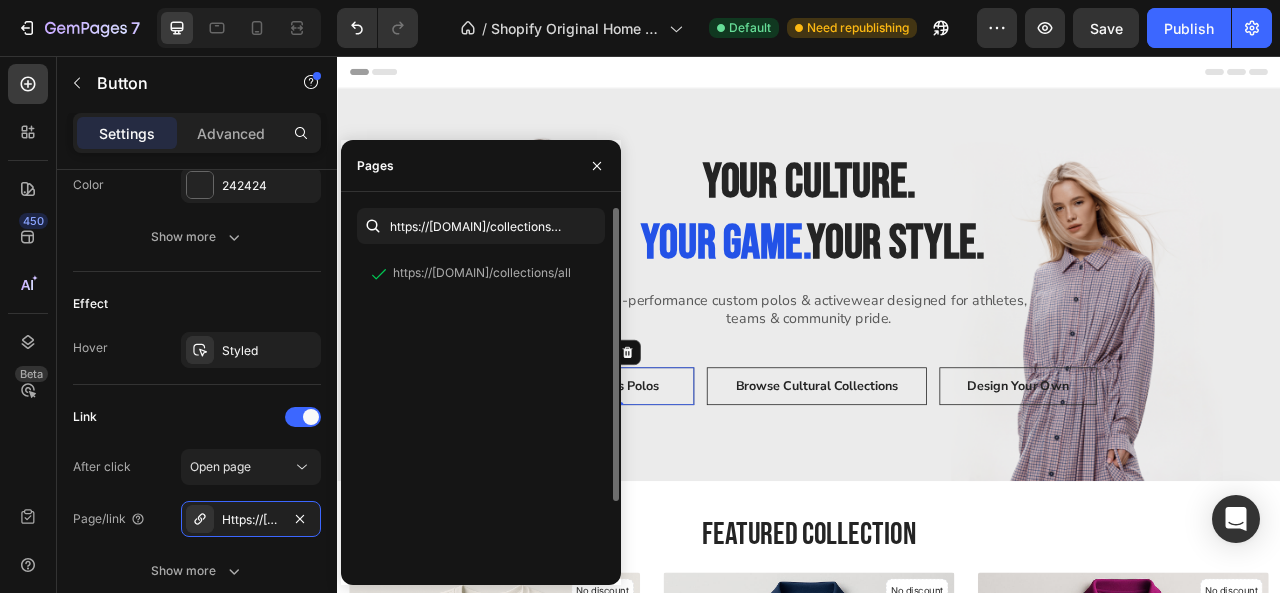 click on "https://[DOMAIN]/collections/all   View" at bounding box center (481, 454) 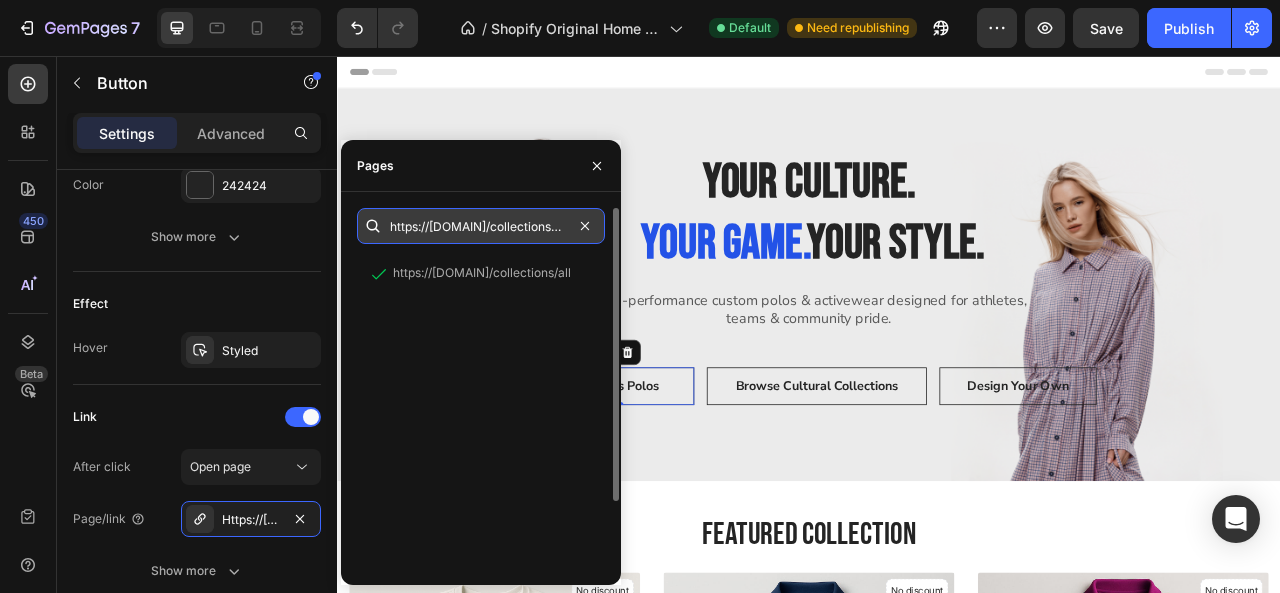 click on "https://[DOMAIN]/collections/all" at bounding box center [481, 226] 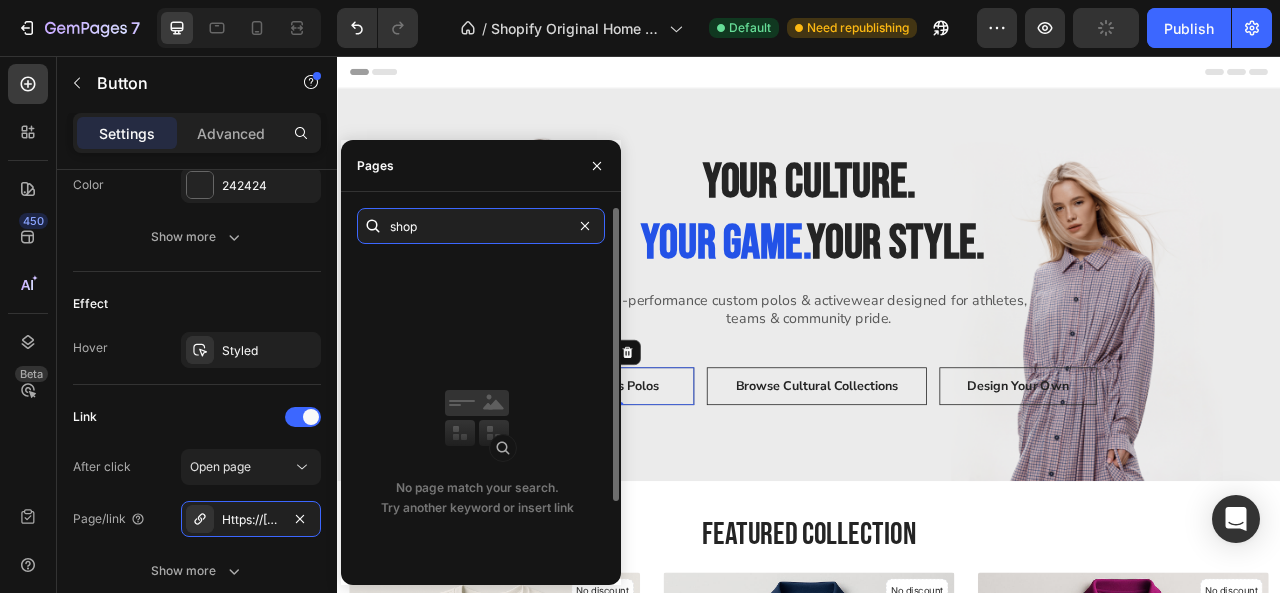 paste on "https://[DOMAIN]/collections/all" 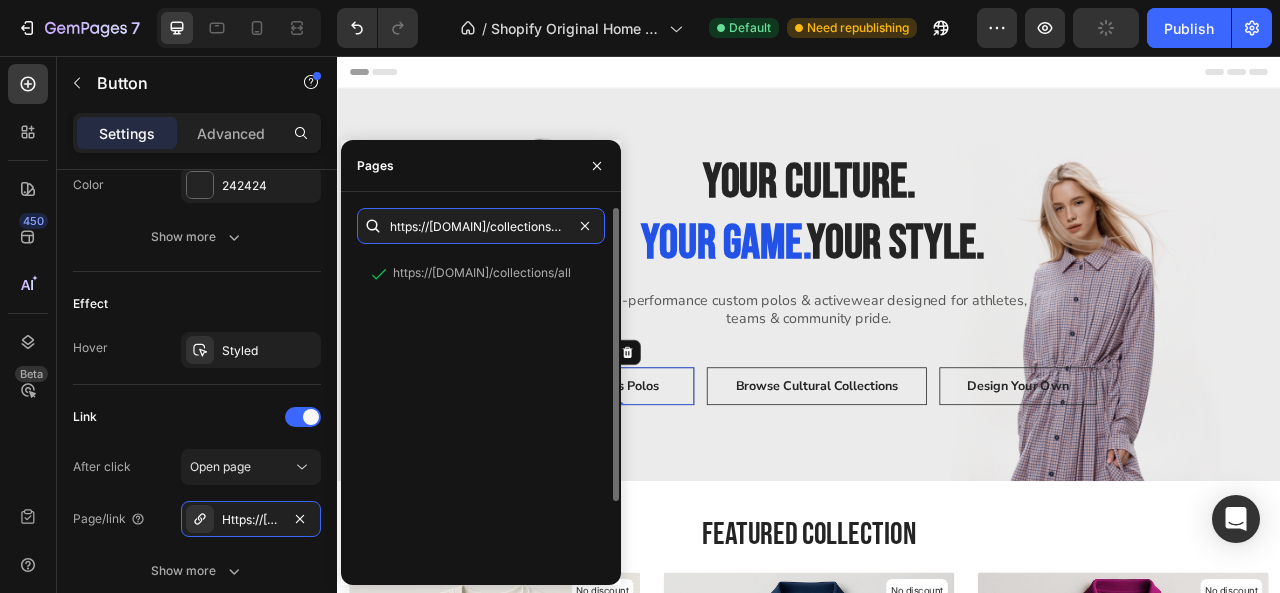 scroll, scrollTop: 0, scrollLeft: 102, axis: horizontal 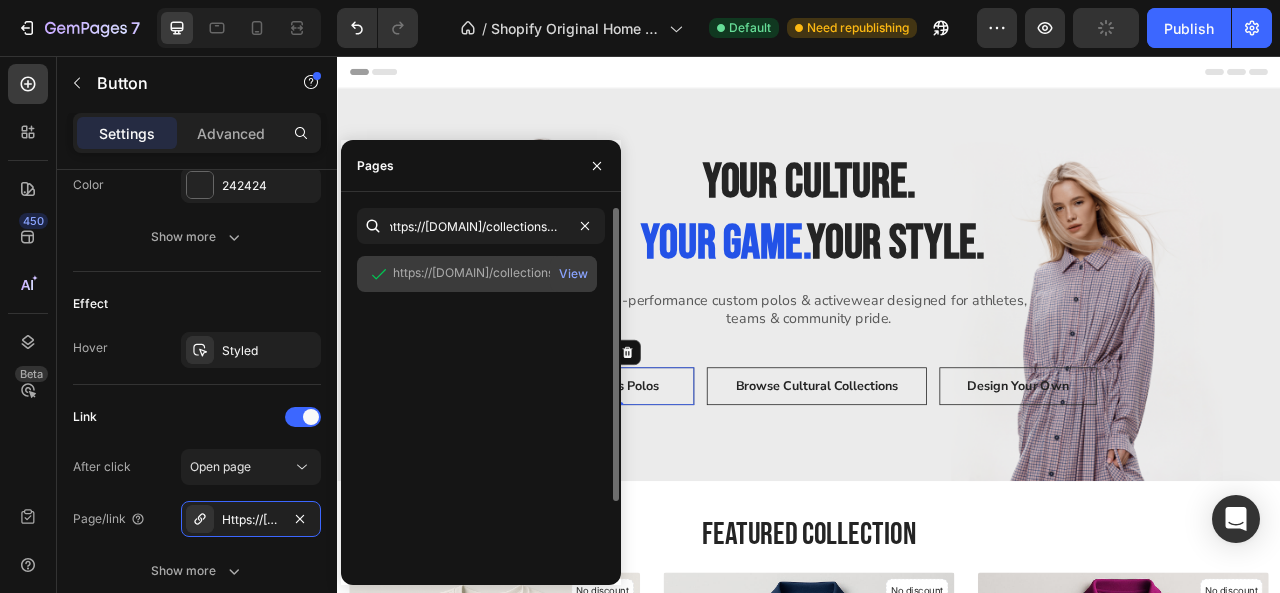 click on "https://[DOMAIN]/collections/all" 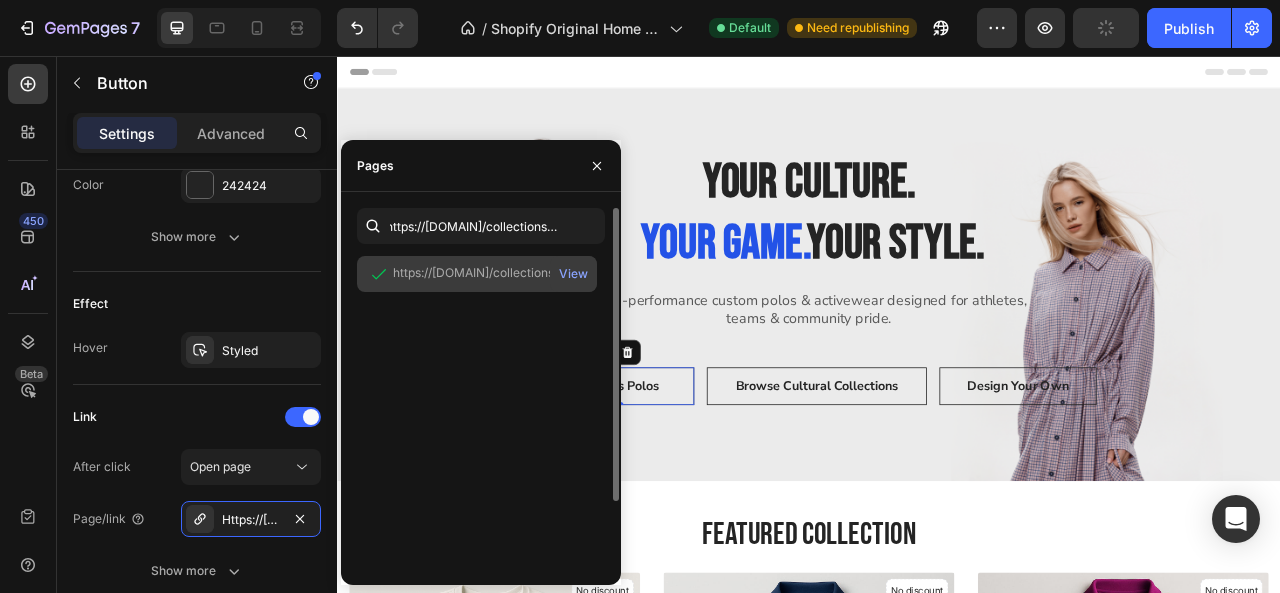 scroll, scrollTop: 0, scrollLeft: 0, axis: both 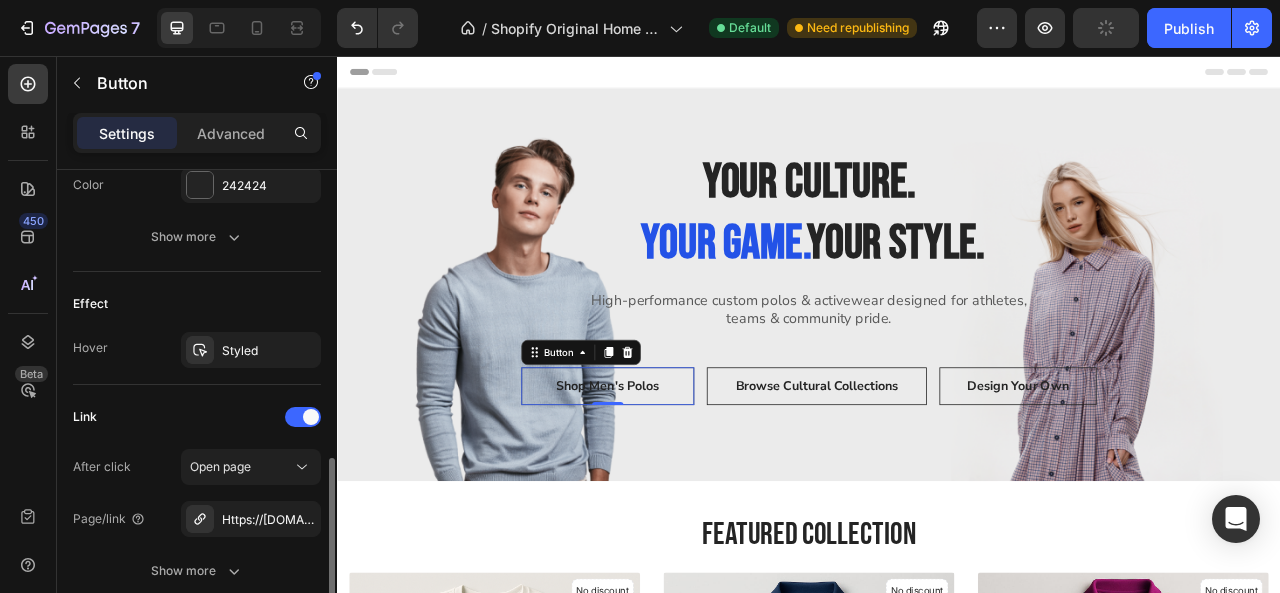 click on "After click Open page Page/link Https://[DOMAIN]/all Show more" at bounding box center [197, 519] 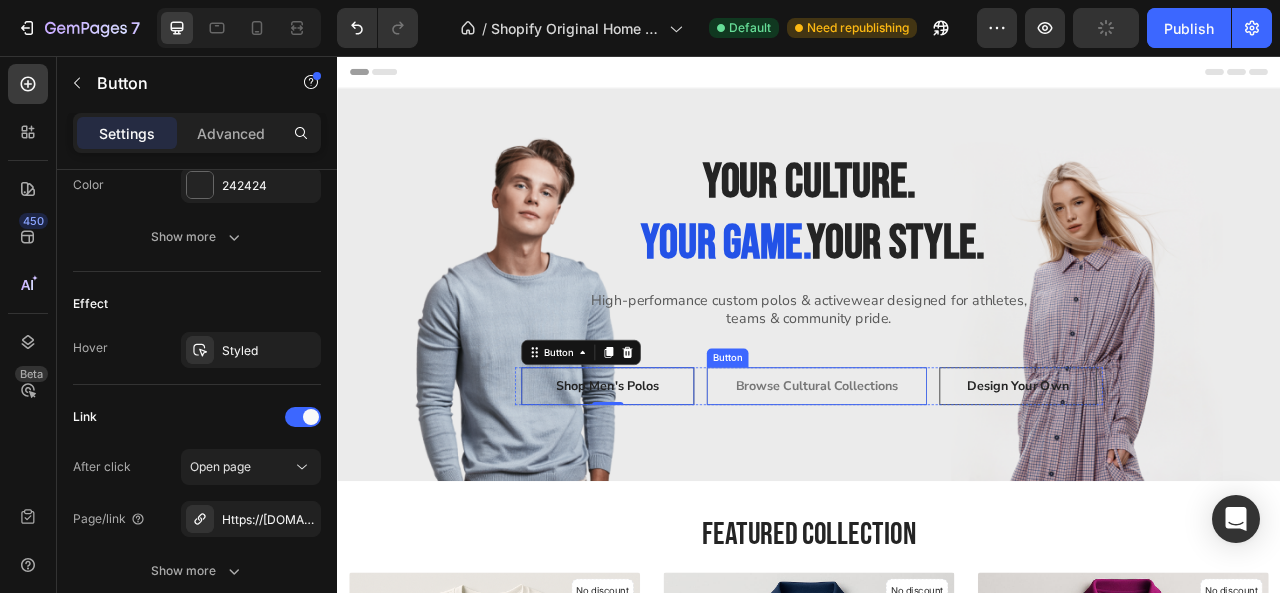 click on "Browse Cultural Collections" at bounding box center (947, 476) 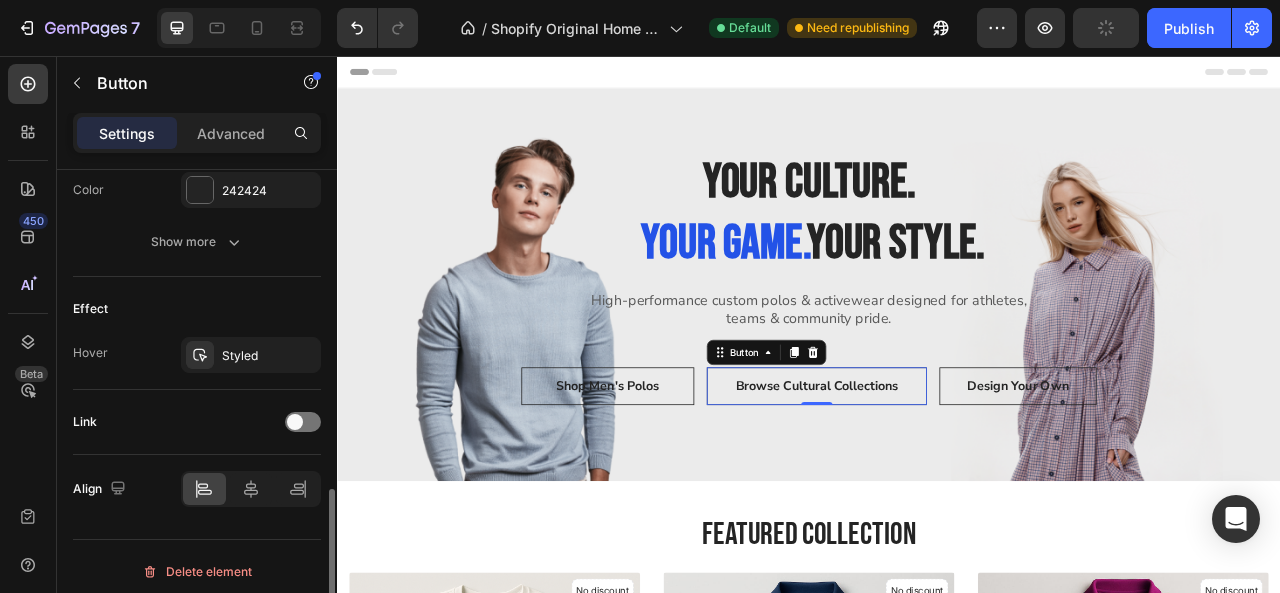 scroll, scrollTop: 945, scrollLeft: 0, axis: vertical 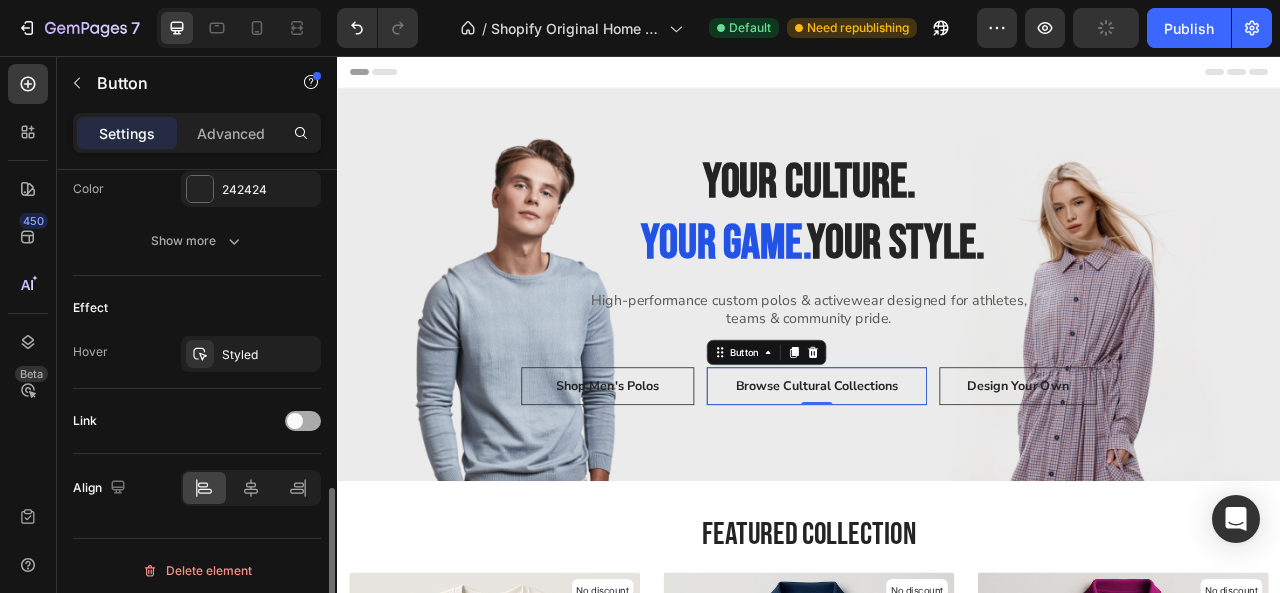 click at bounding box center [303, 421] 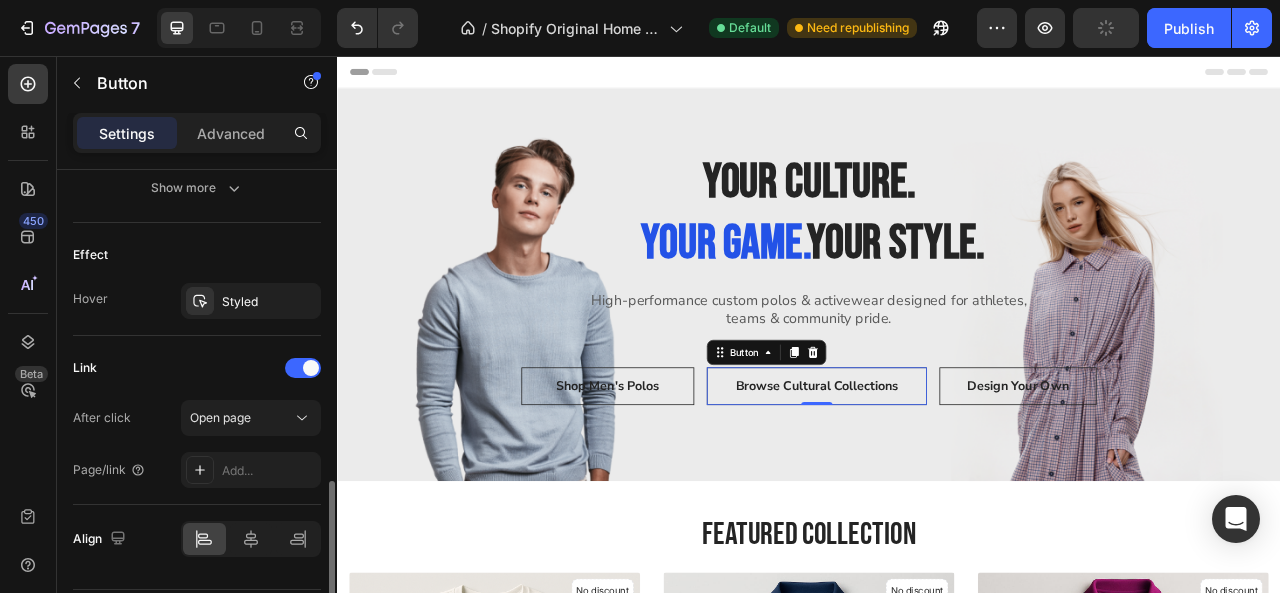 scroll, scrollTop: 999, scrollLeft: 0, axis: vertical 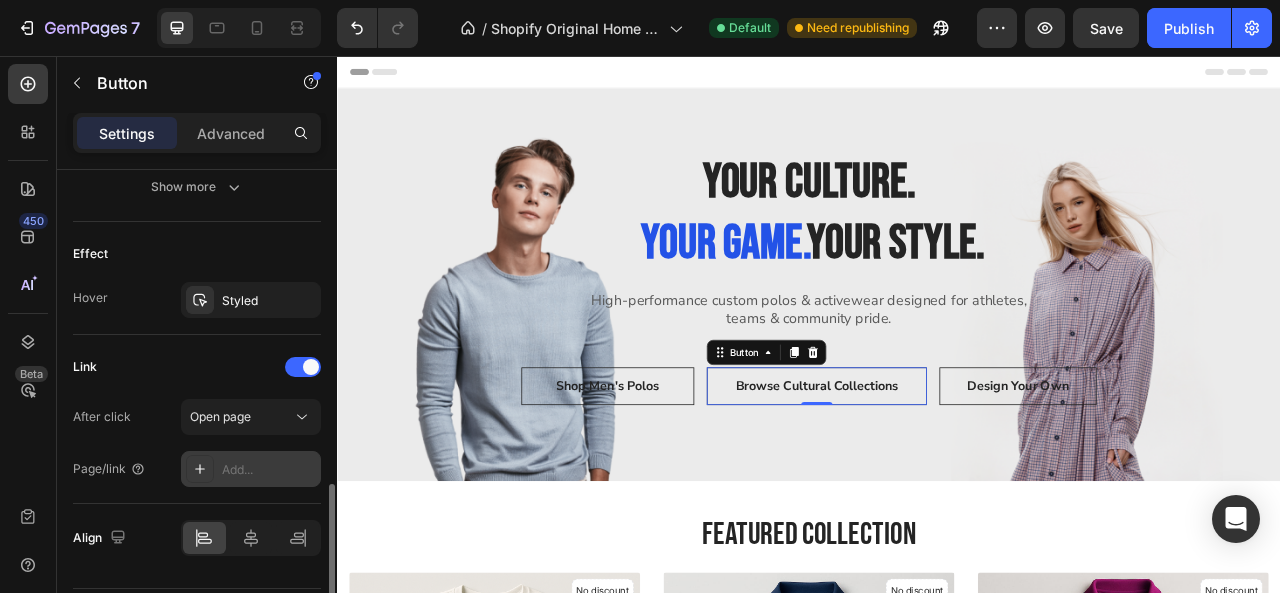 click on "Add..." at bounding box center (251, 469) 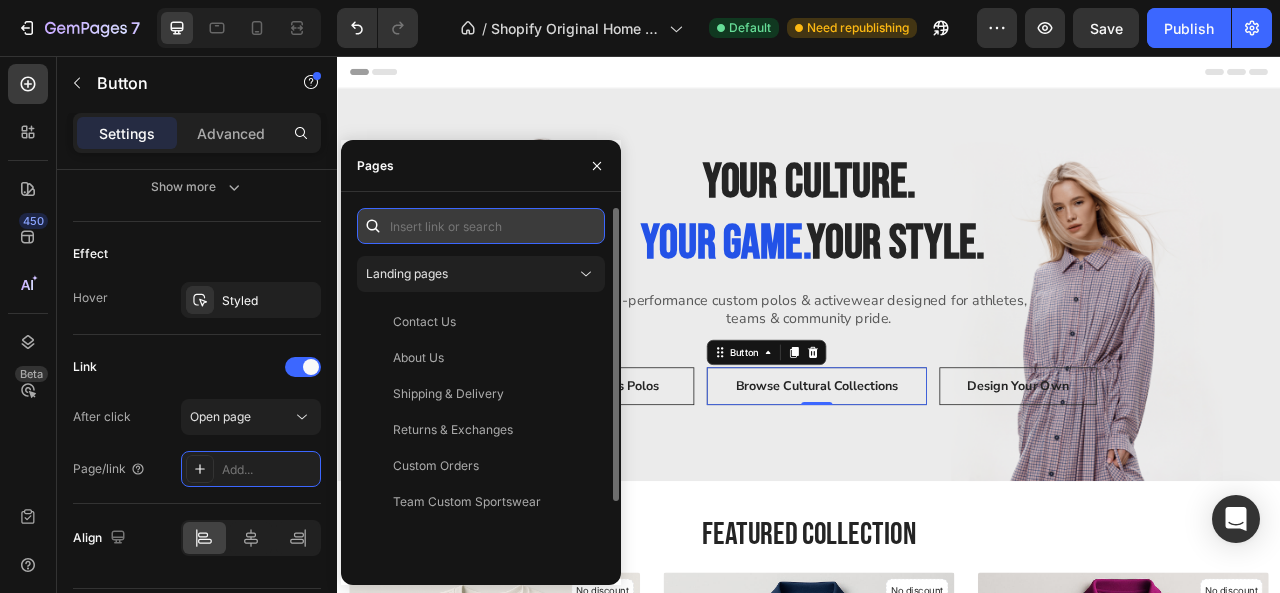 click at bounding box center (481, 226) 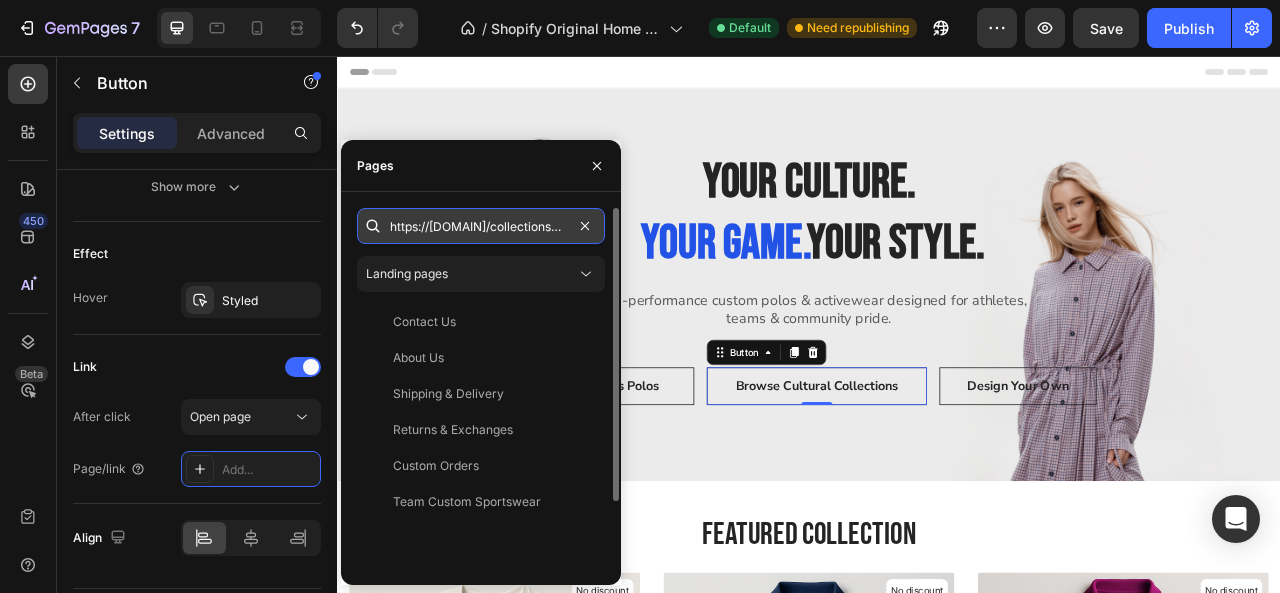 scroll, scrollTop: 0, scrollLeft: 175, axis: horizontal 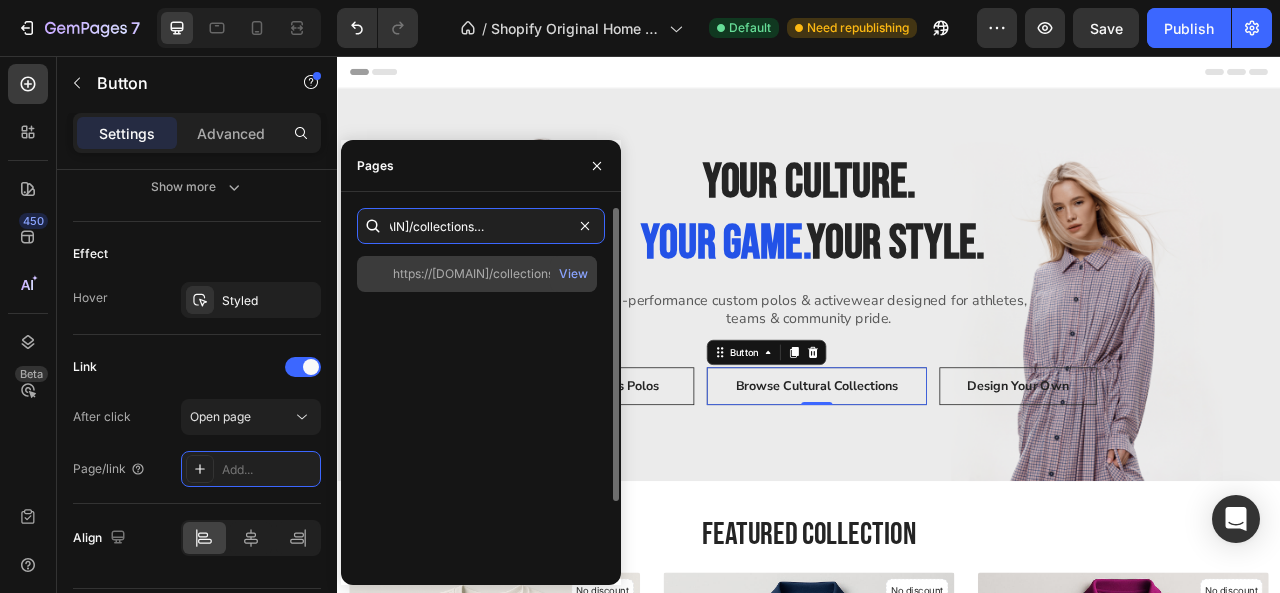 type on "https://[DOMAIN]/collections/christmas-polo" 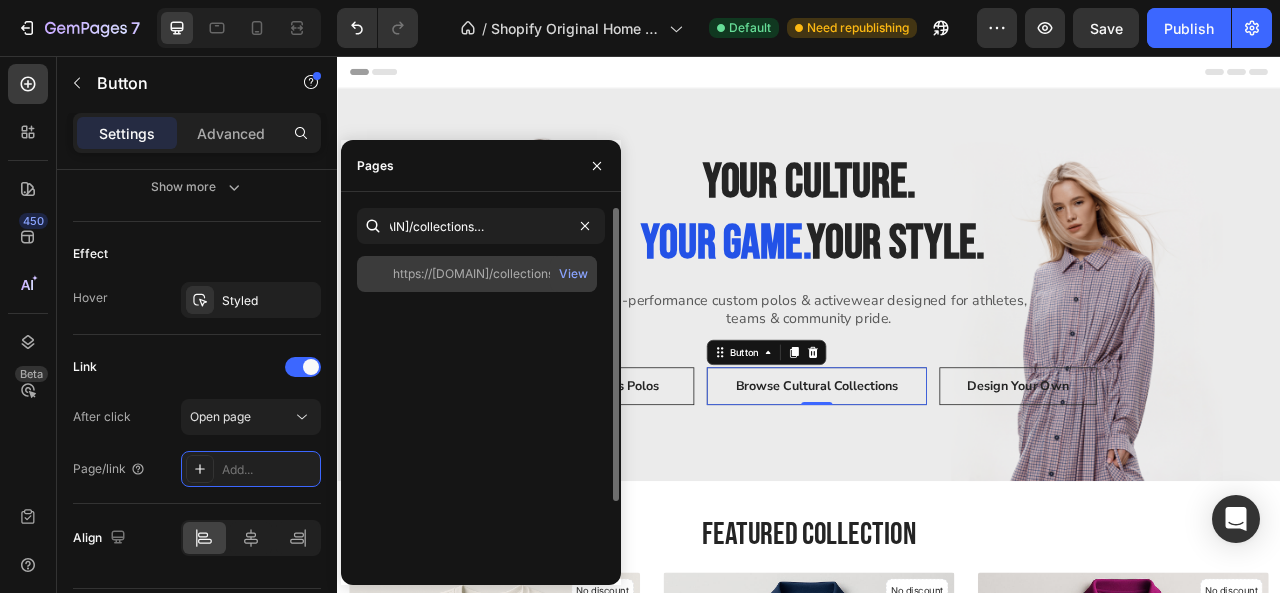 click on "https://[DOMAIN]/collections/christmas-polo" 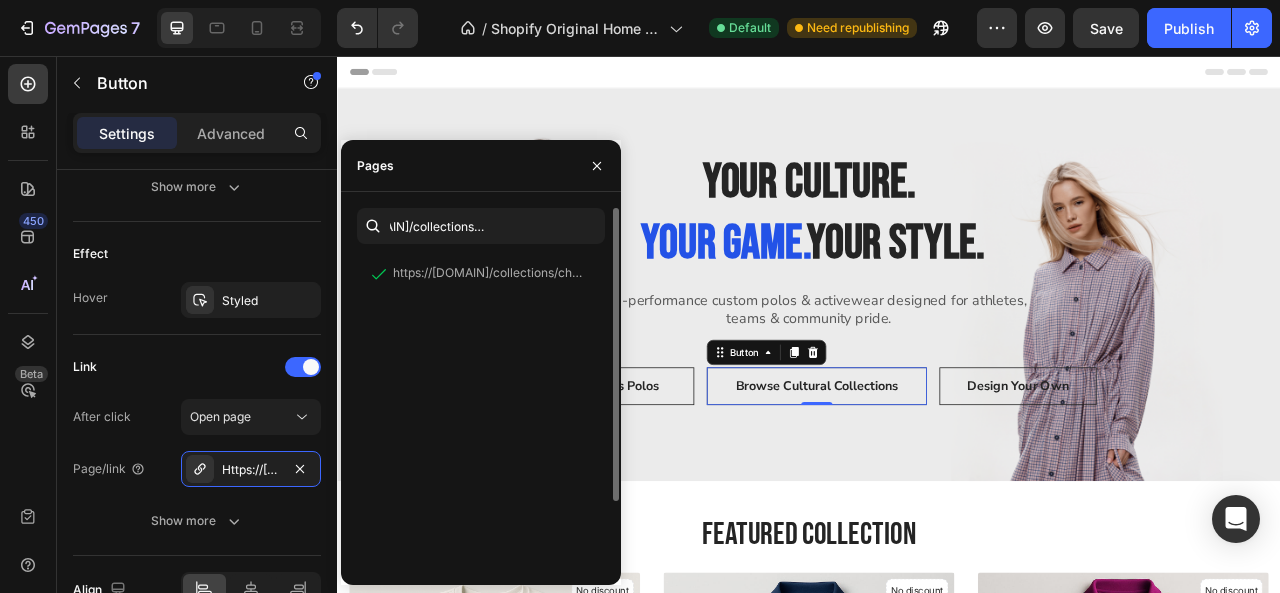 scroll, scrollTop: 0, scrollLeft: 0, axis: both 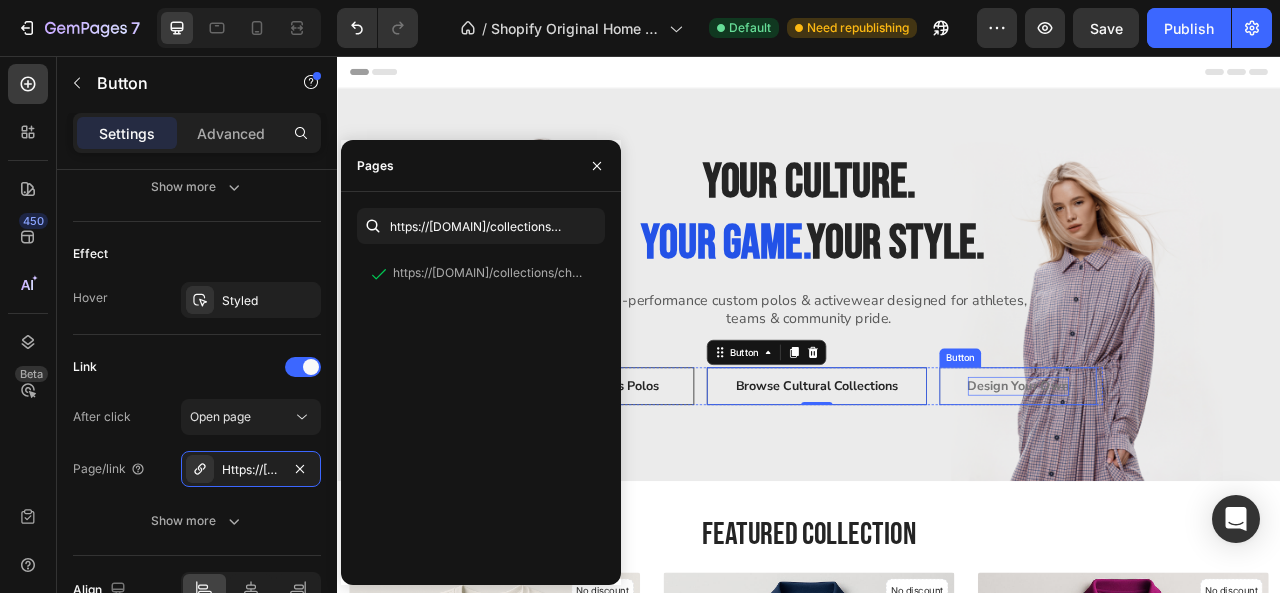 click on "Design Your Own" at bounding box center [1203, 476] 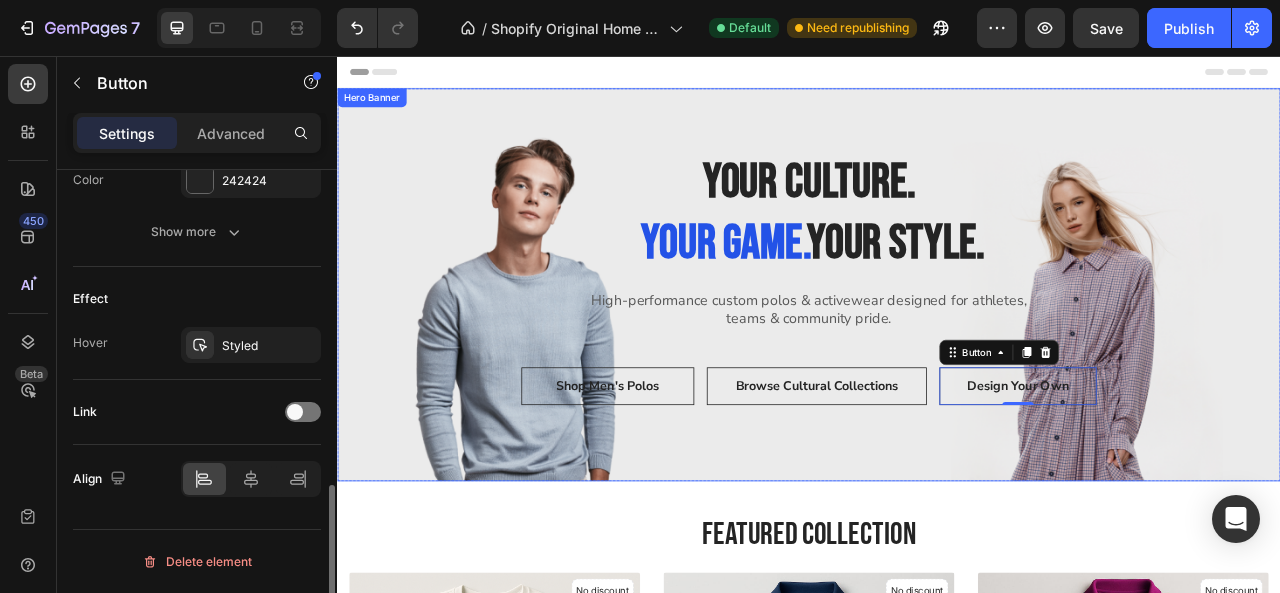 scroll, scrollTop: 949, scrollLeft: 0, axis: vertical 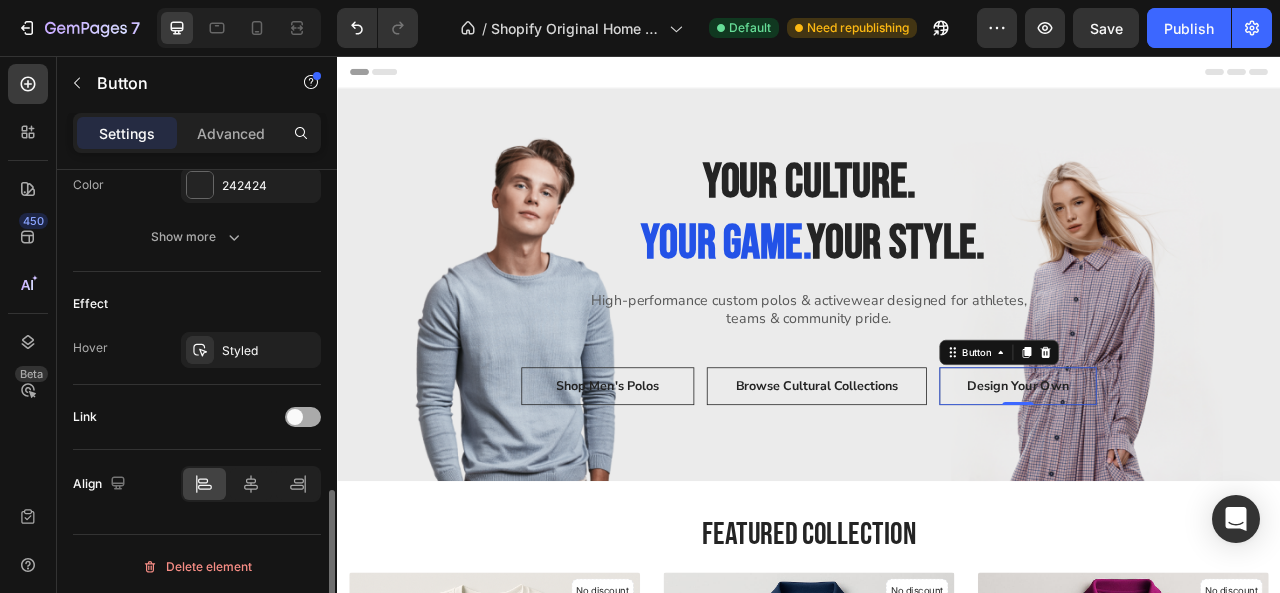 click at bounding box center [303, 417] 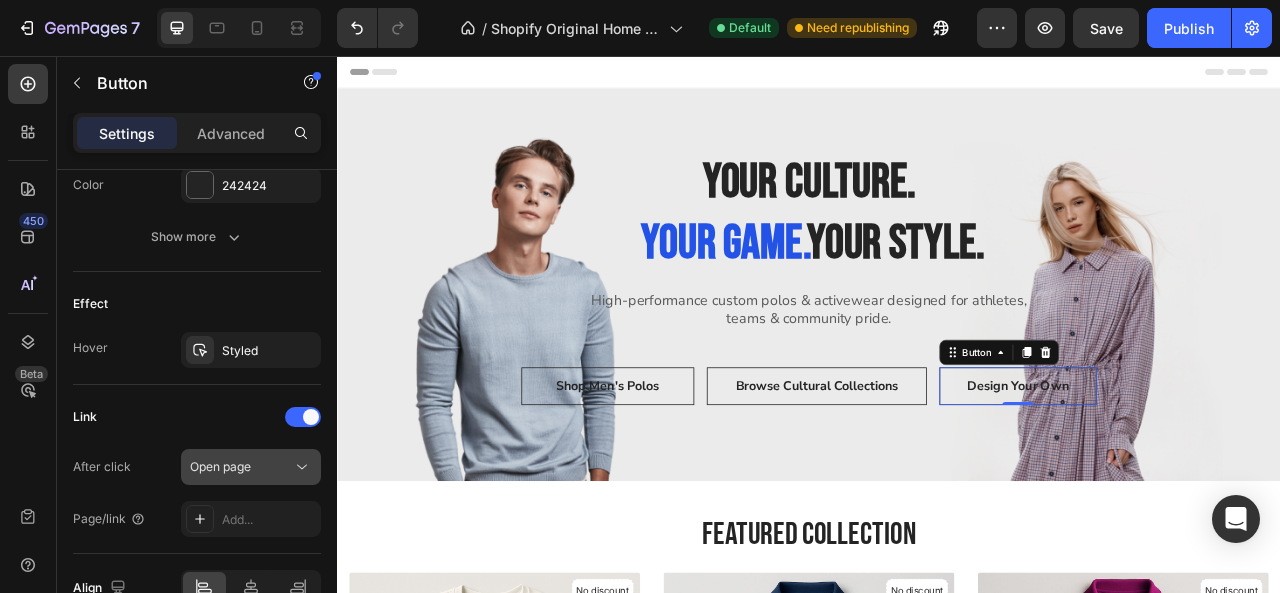 scroll, scrollTop: 1053, scrollLeft: 0, axis: vertical 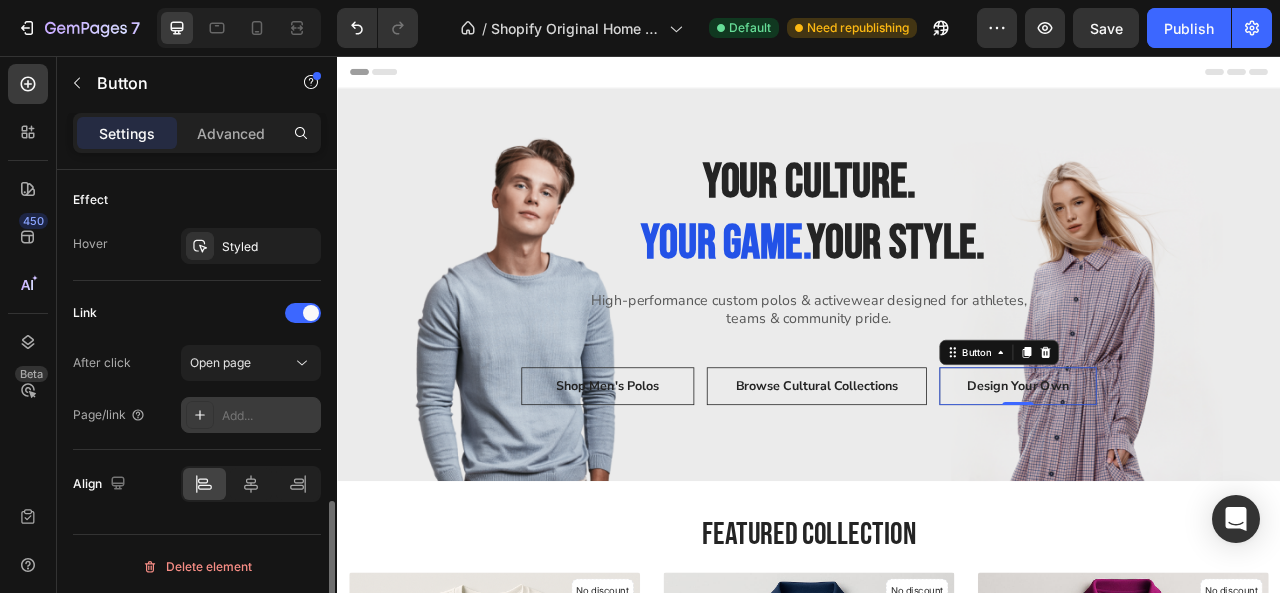 click on "Add..." at bounding box center [269, 416] 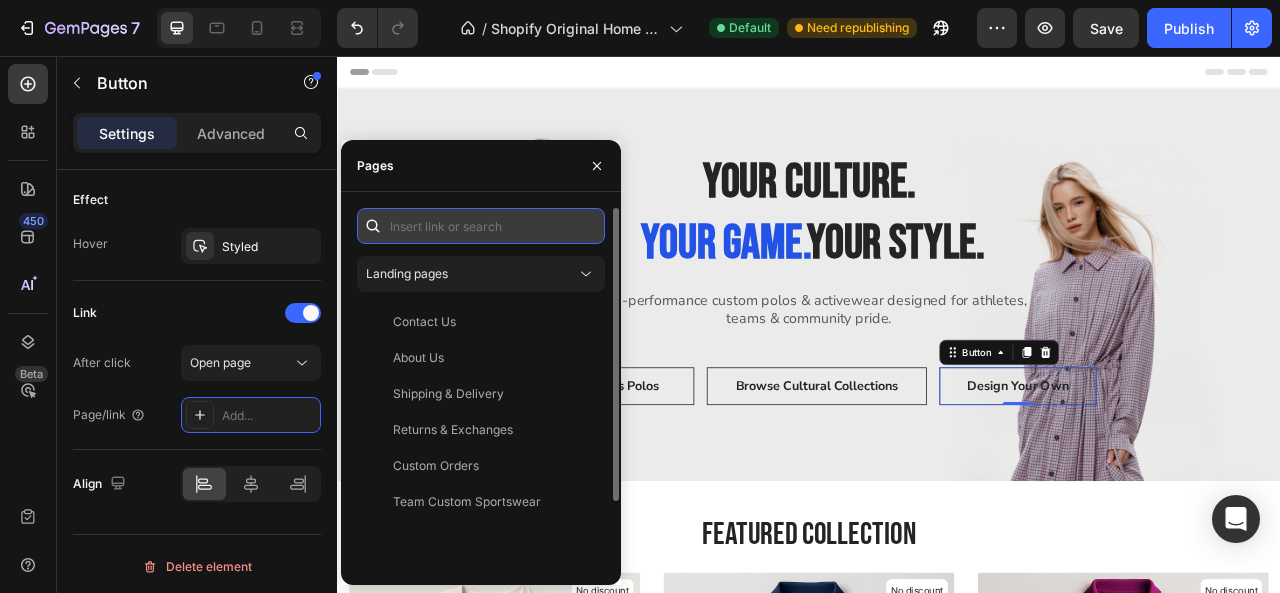 click at bounding box center [481, 226] 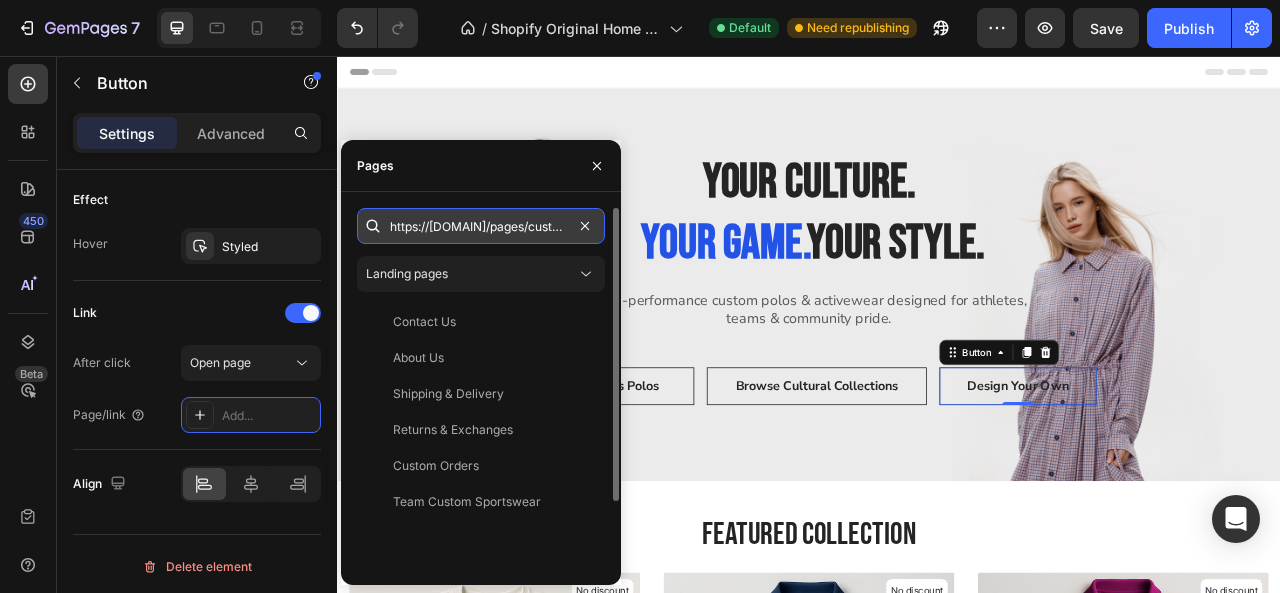 scroll, scrollTop: 0, scrollLeft: 148, axis: horizontal 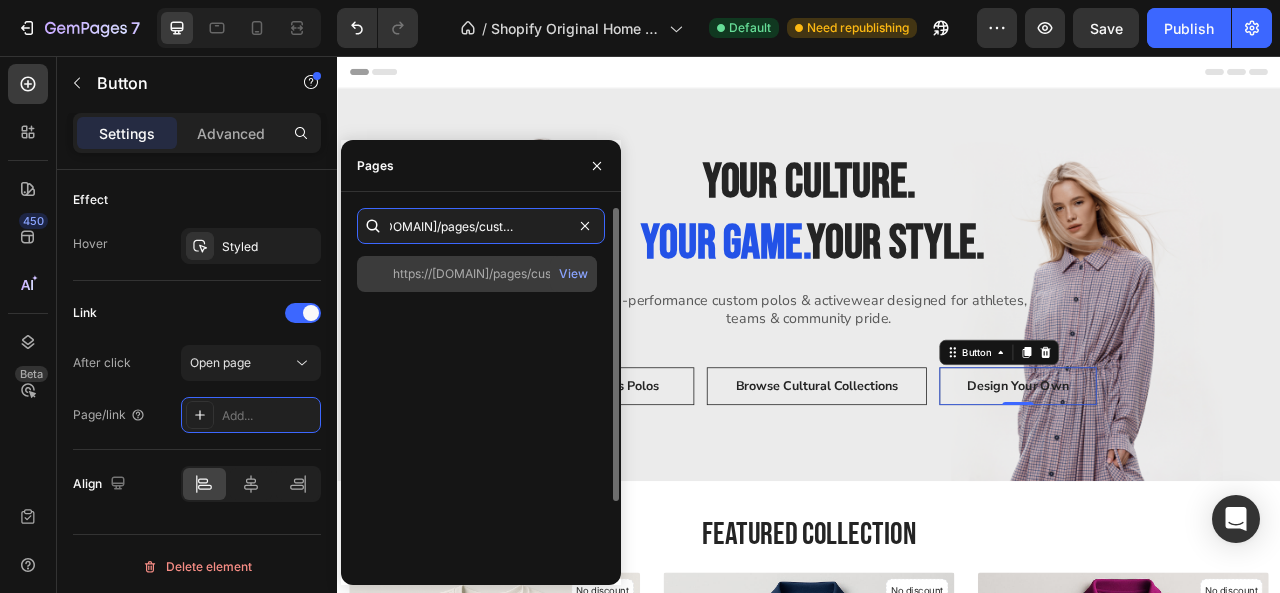 type on "https://[DOMAIN]/pages/custom-orders" 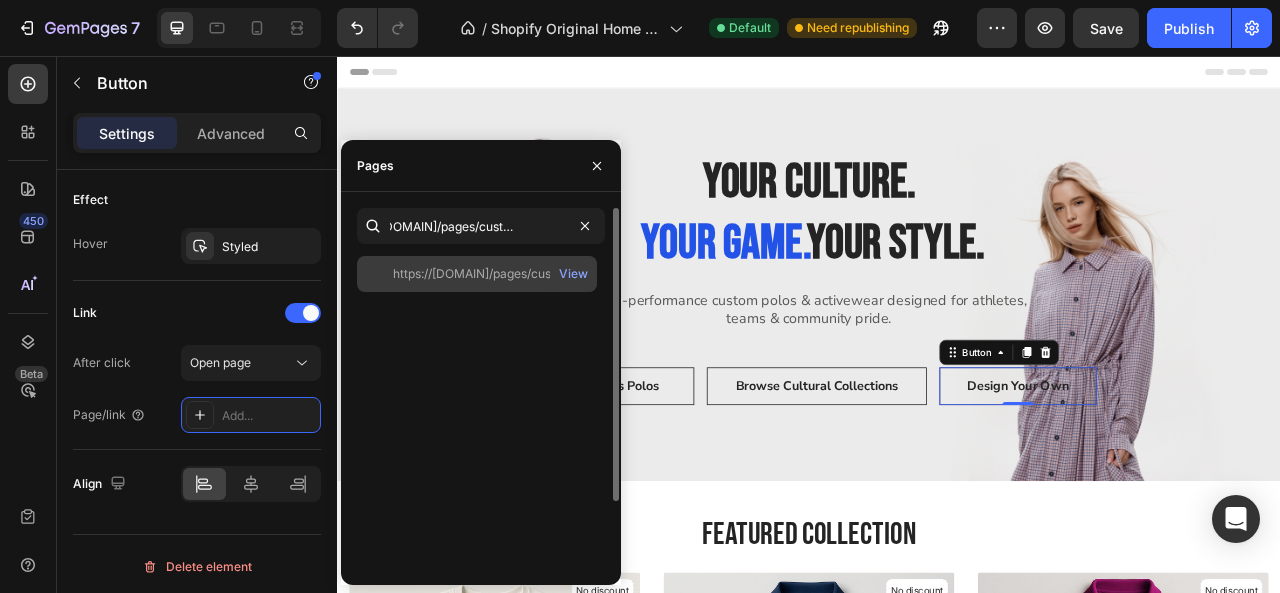 click on "https://[DOMAIN]/pages/custom-orders" 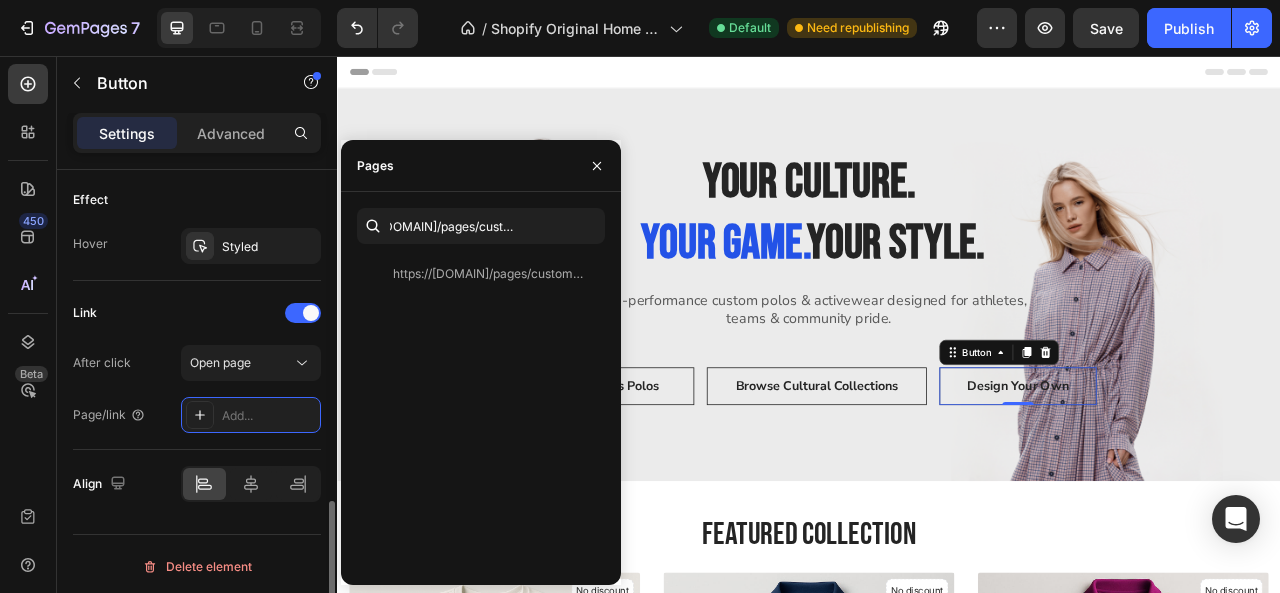 scroll, scrollTop: 0, scrollLeft: 0, axis: both 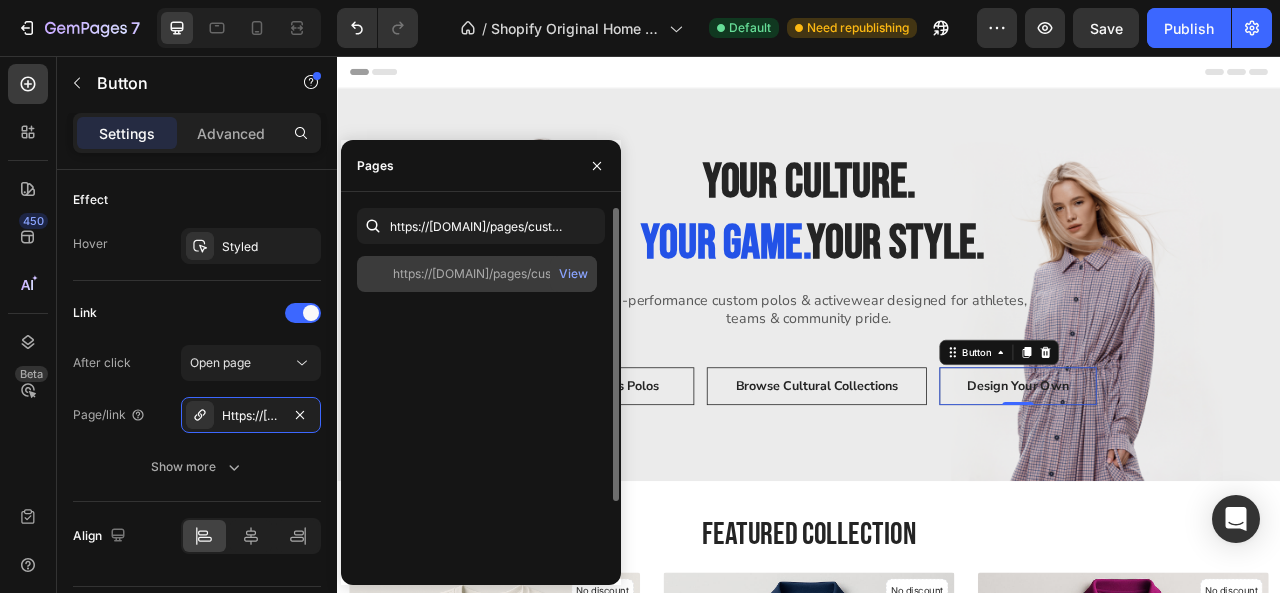 click on "https://[DOMAIN]/pages/custom-orders" 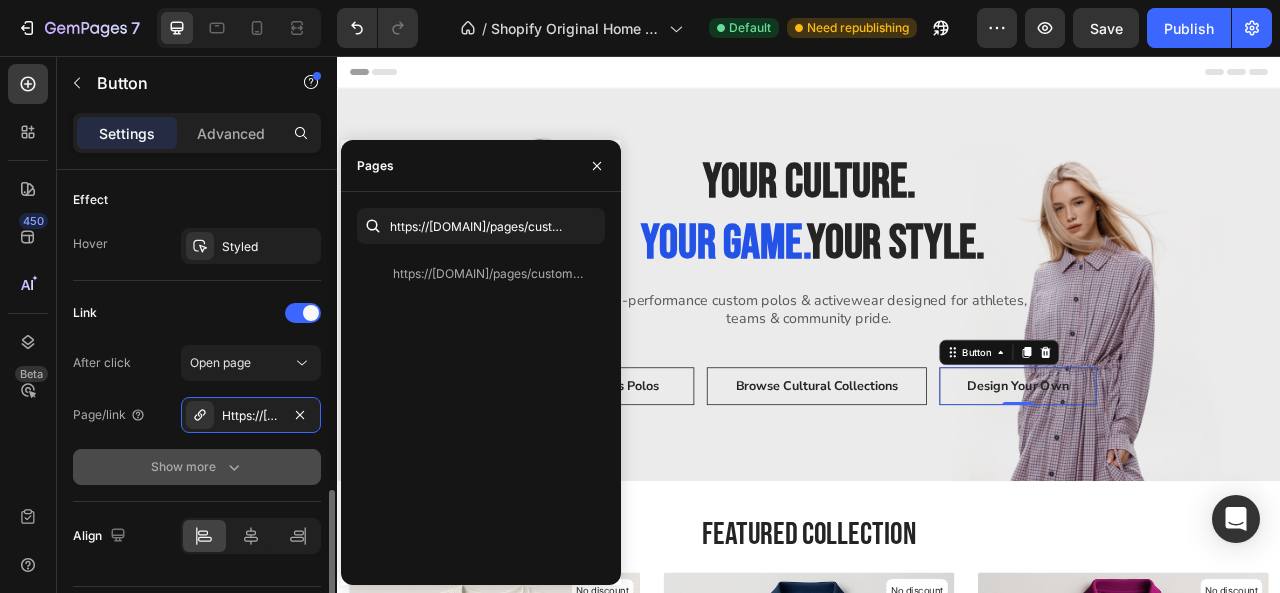 click on "Show more" 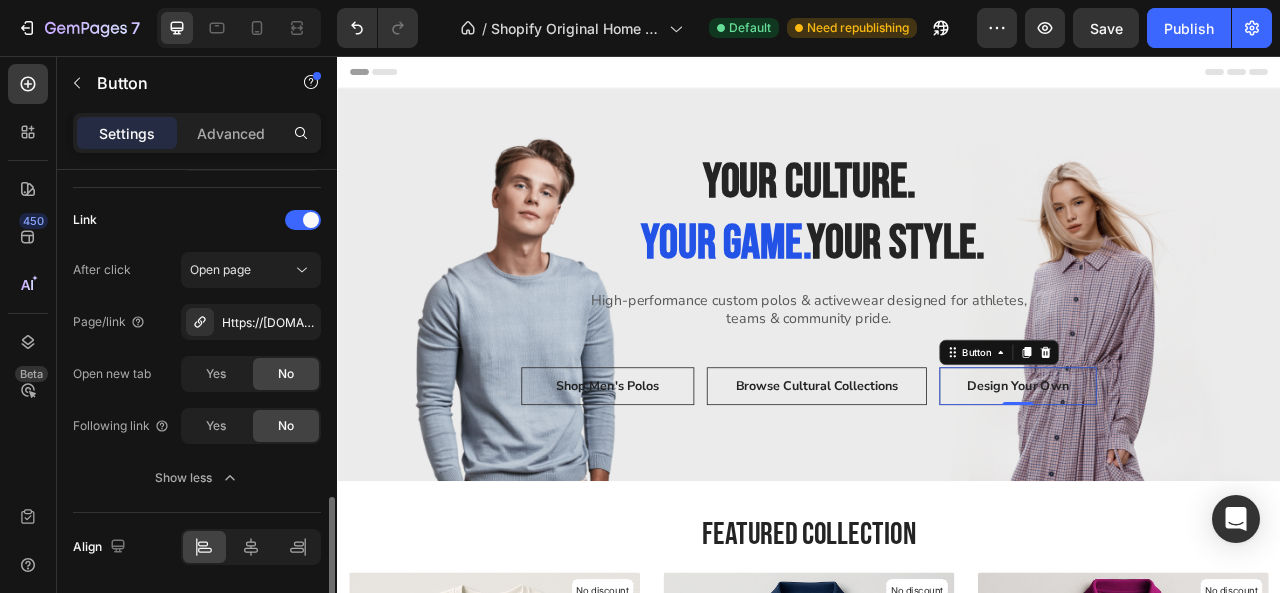 scroll, scrollTop: 1148, scrollLeft: 0, axis: vertical 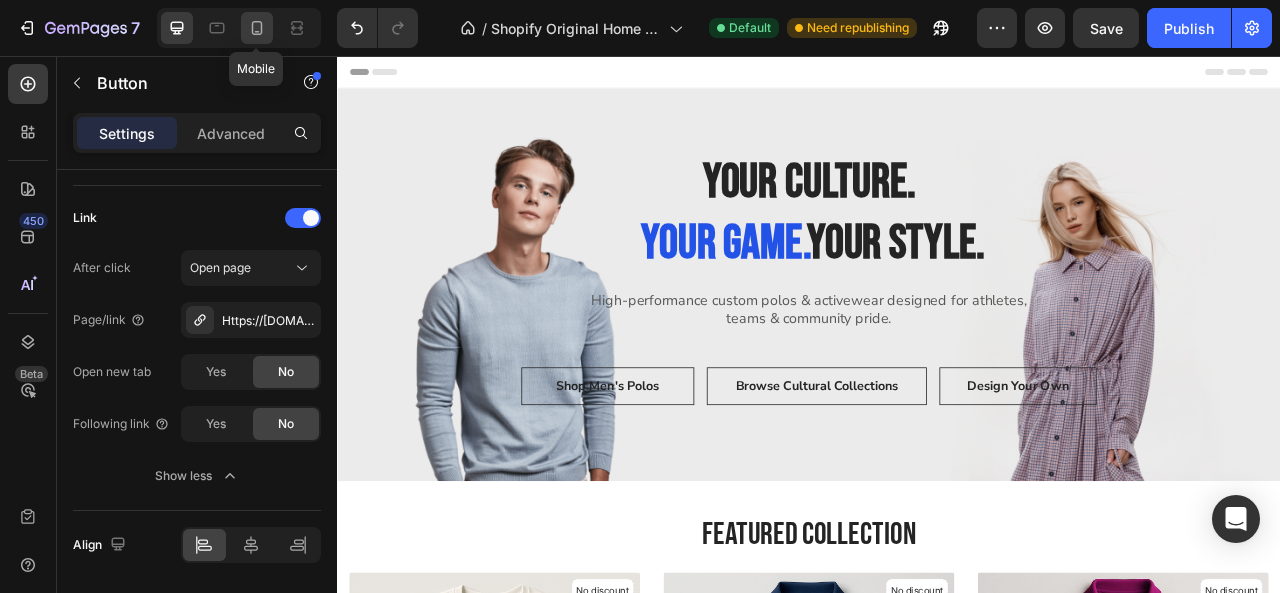 click 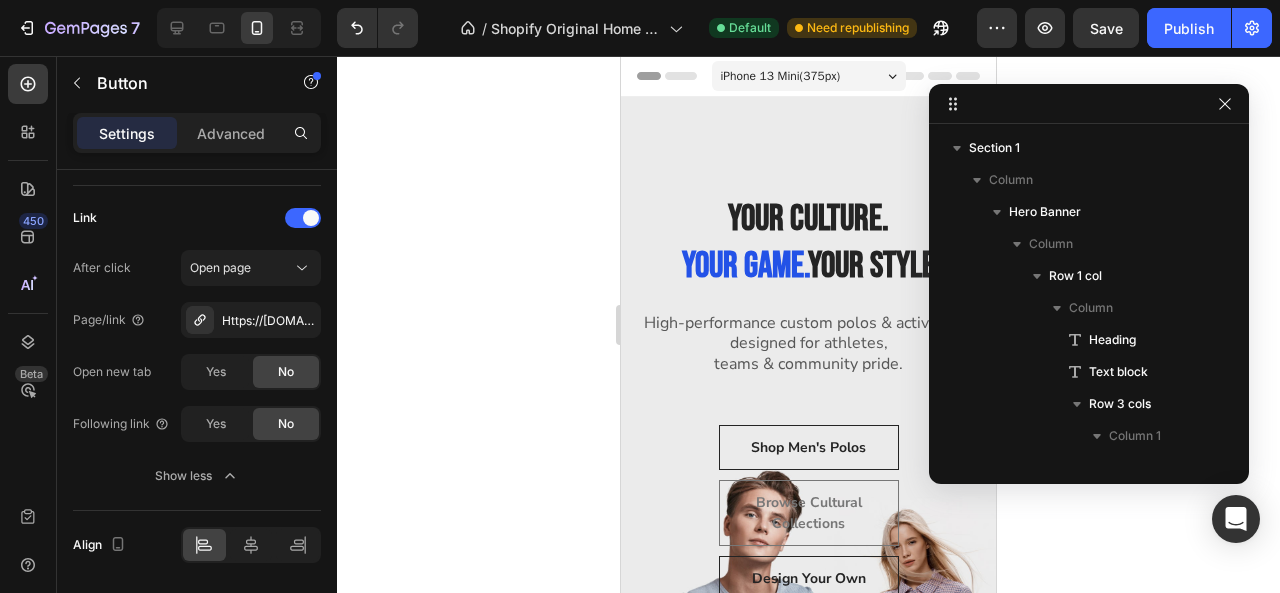 scroll, scrollTop: 314, scrollLeft: 0, axis: vertical 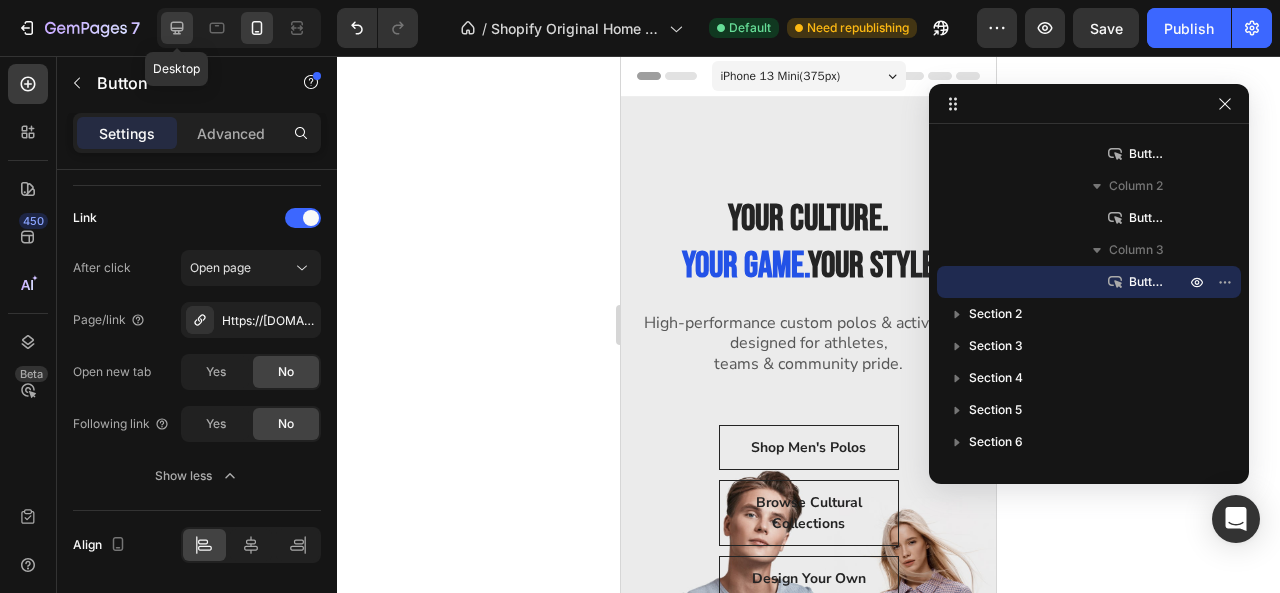 click 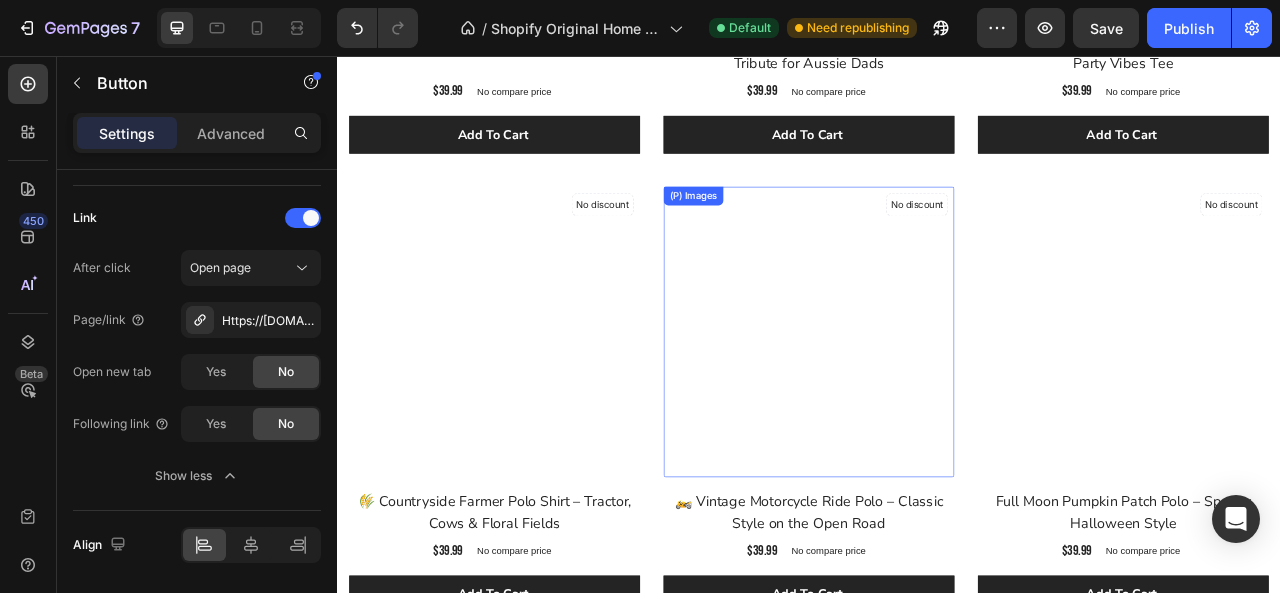 scroll, scrollTop: 0, scrollLeft: 0, axis: both 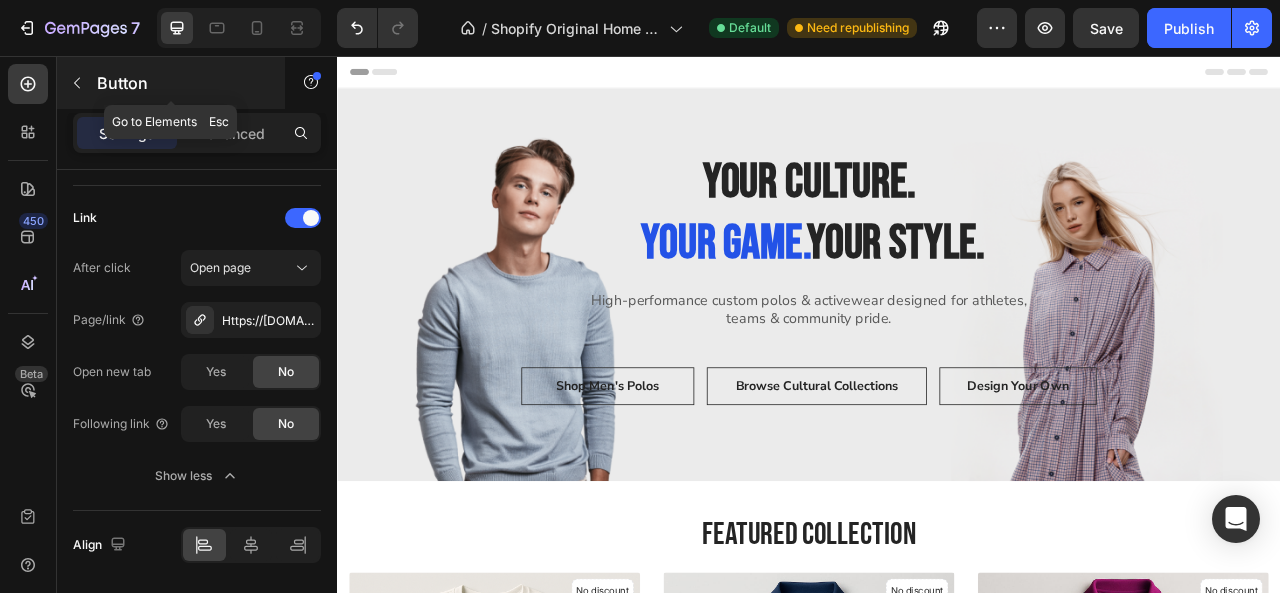 click 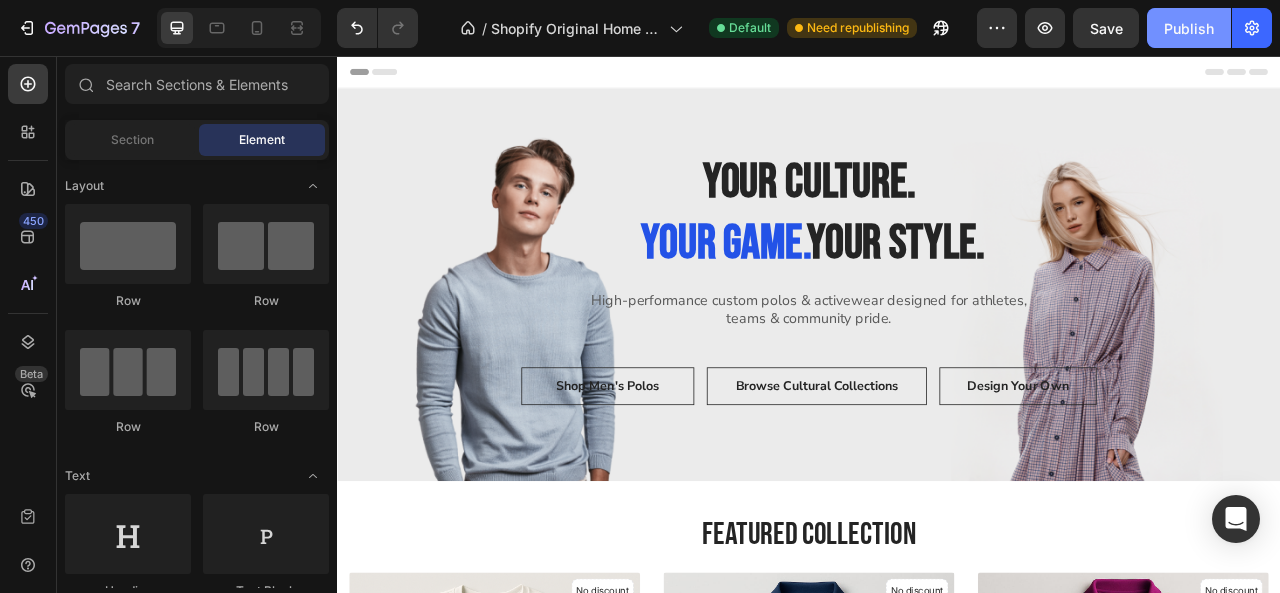 click on "Publish" 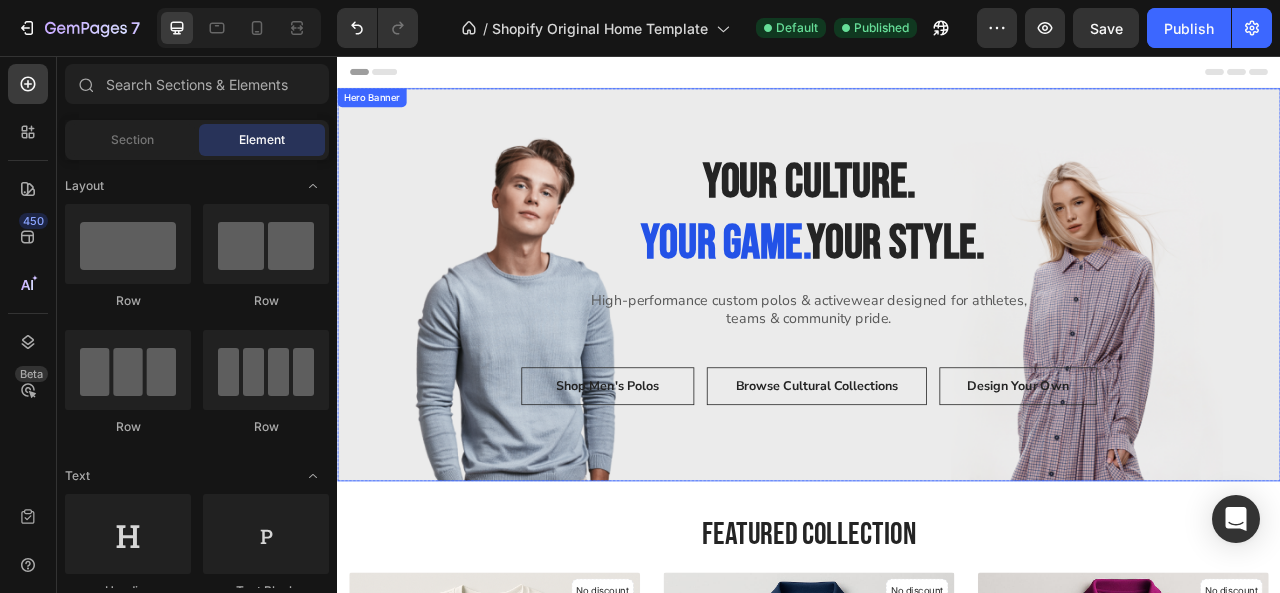 click on "Your Culture.   Your Game.  Your Style. Heading High-performance custom polos & activewear designed for athletes,  teams & community pride. Text block Shop Men's Polos Button Browse Cultural Collections Button Design Your Own Button Row Row" at bounding box center (937, 347) 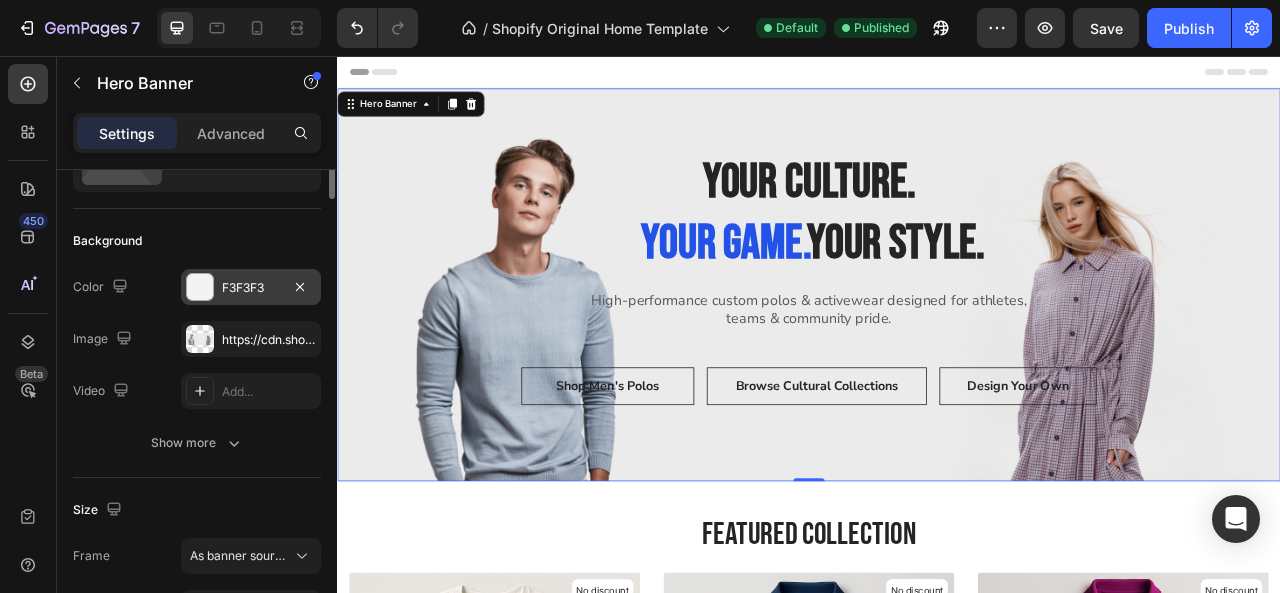 scroll, scrollTop: 0, scrollLeft: 0, axis: both 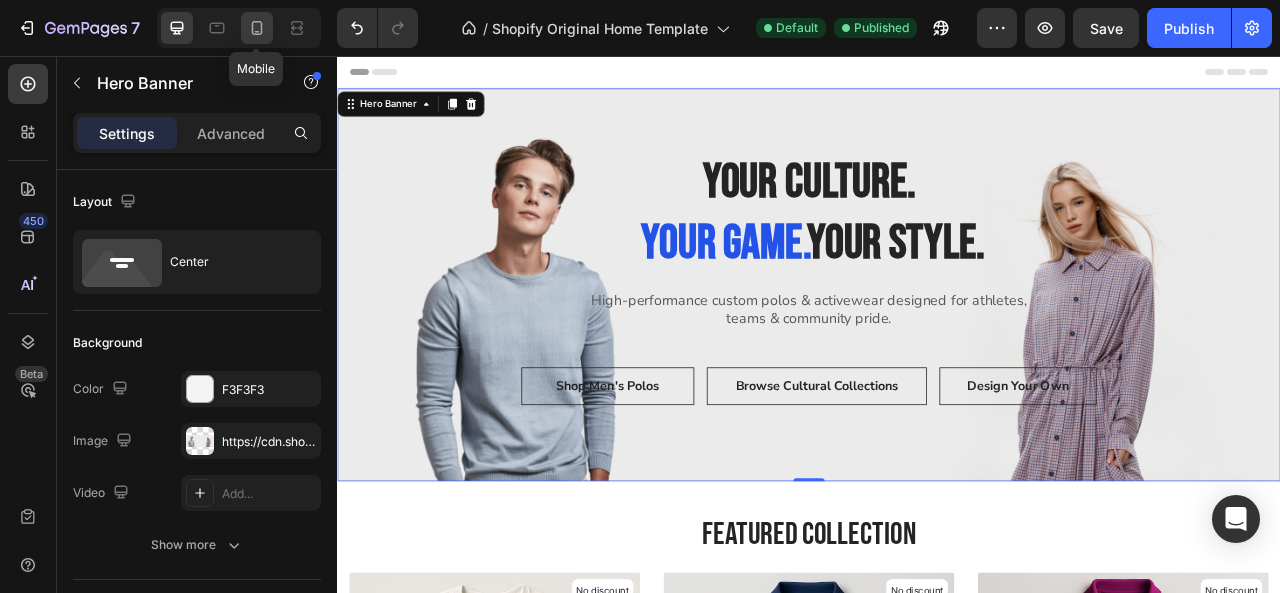 click 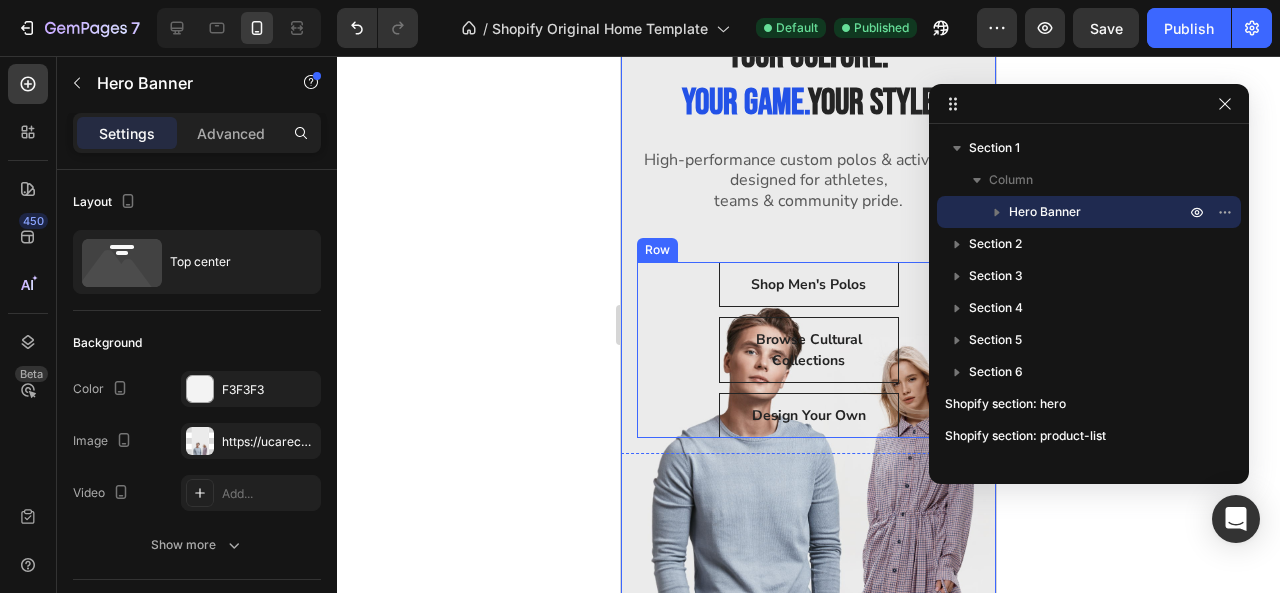 scroll, scrollTop: 0, scrollLeft: 0, axis: both 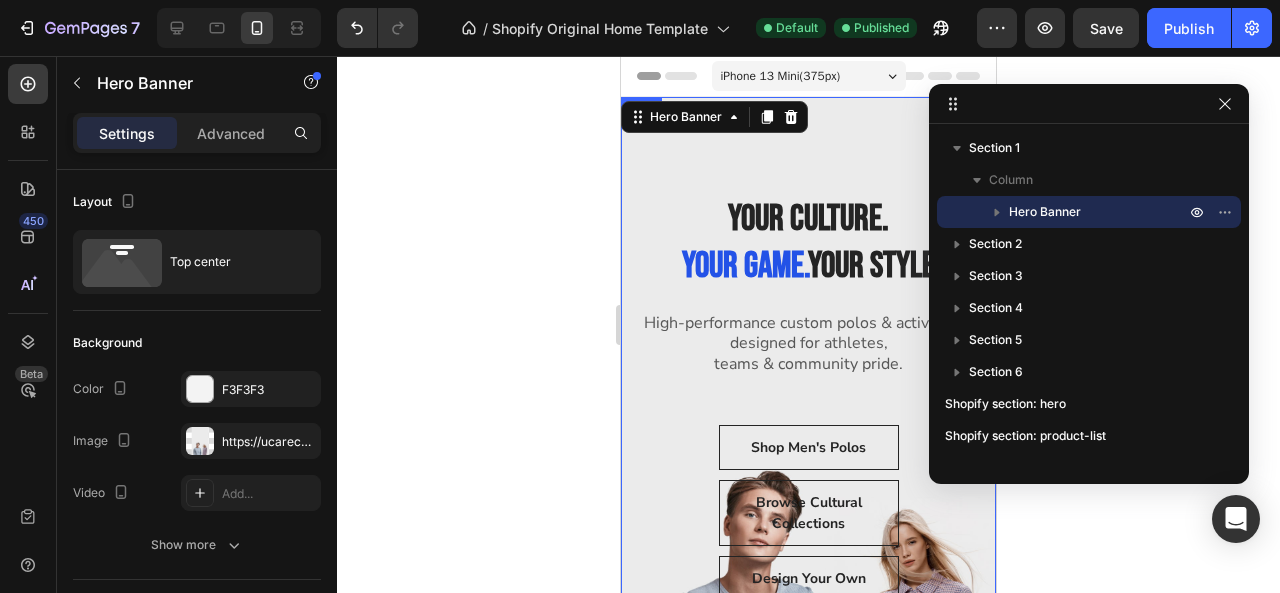 click on "Your Culture.   Your Game.  Your Style. Heading High-performance custom polos & activewear designed for athletes,  teams & community pride. Text block Shop Men's Polos Button Browse Cultural Collections Button Design Your Own Button Row Row" at bounding box center [808, 357] 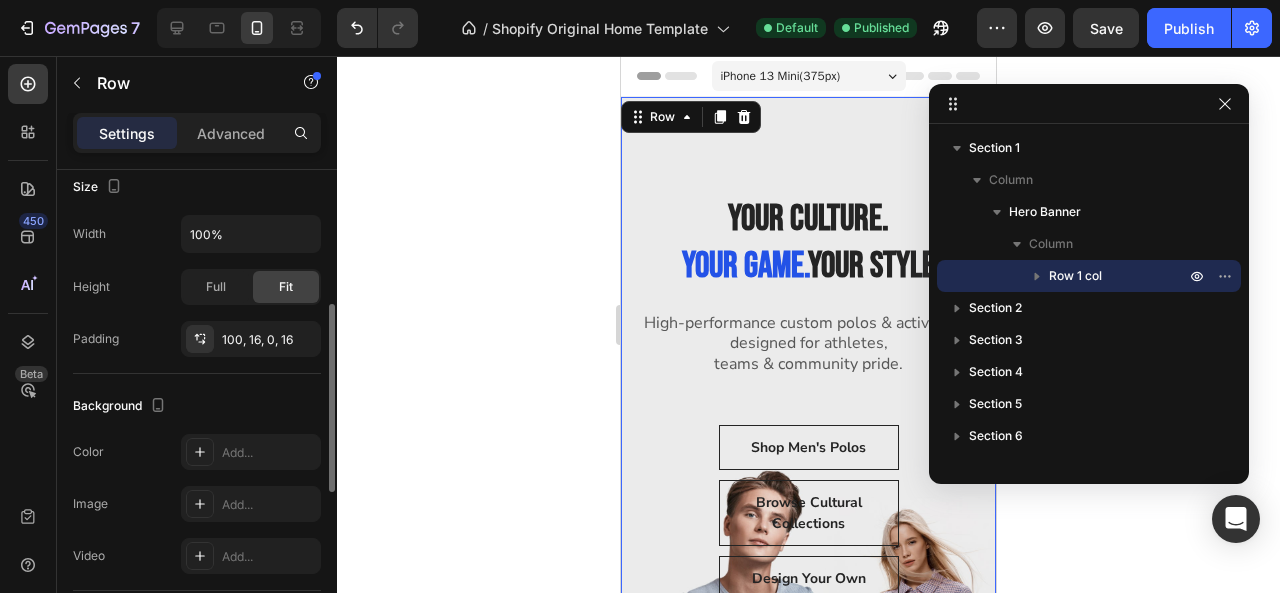 scroll, scrollTop: 341, scrollLeft: 0, axis: vertical 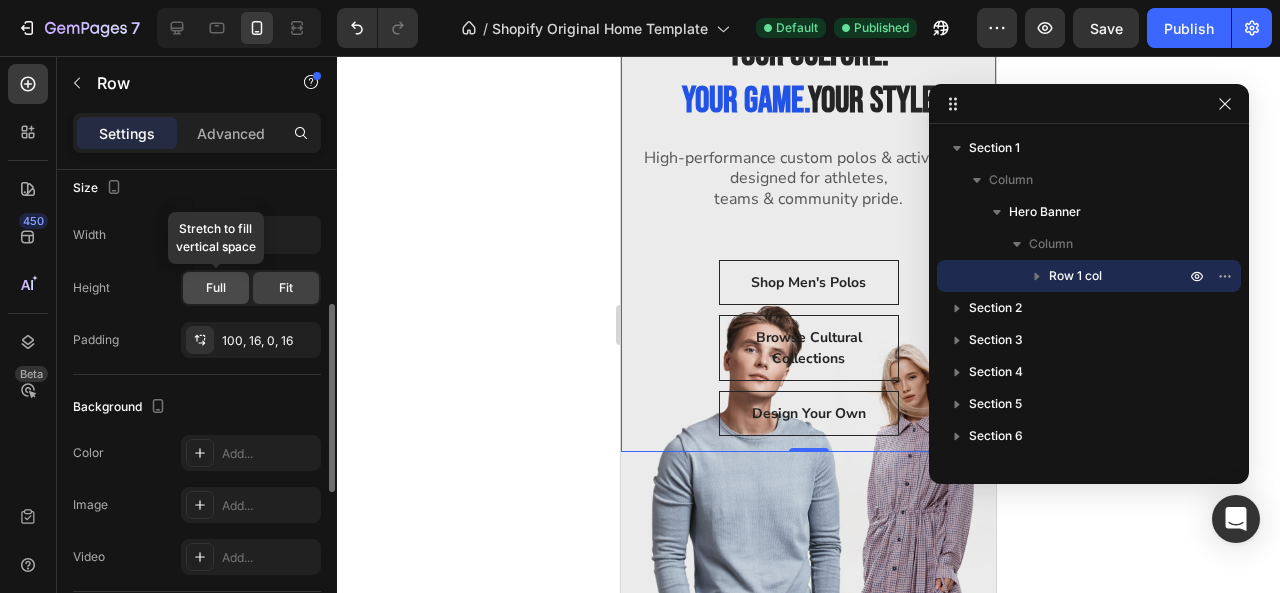 click on "Full" 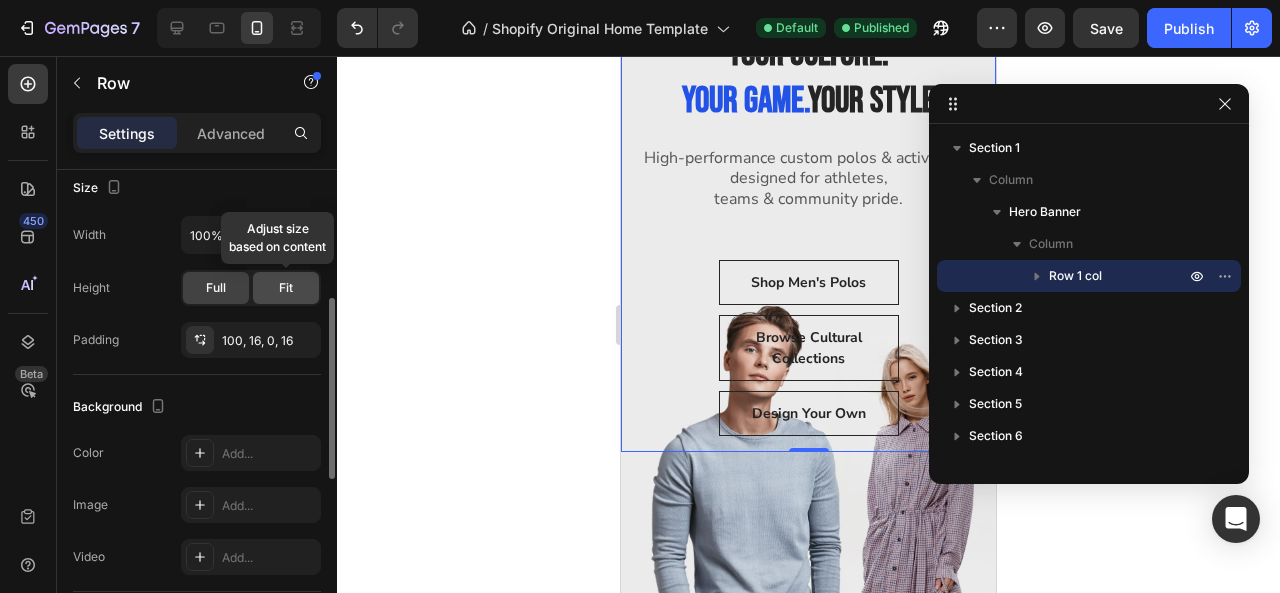 click on "Fit" 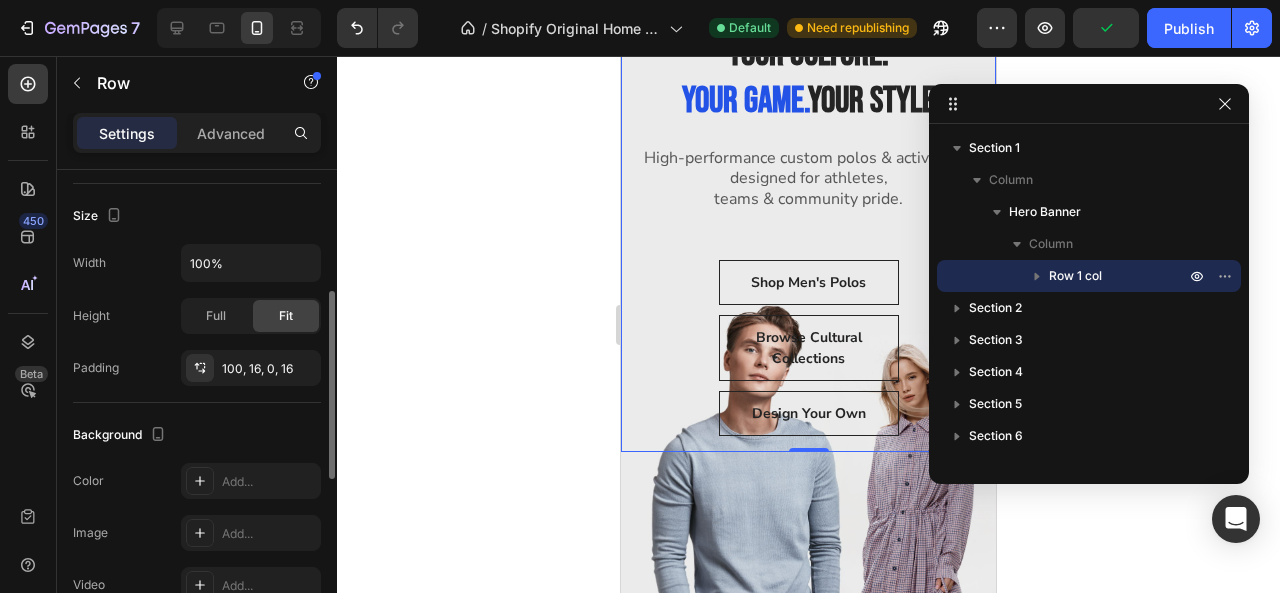 scroll, scrollTop: 312, scrollLeft: 0, axis: vertical 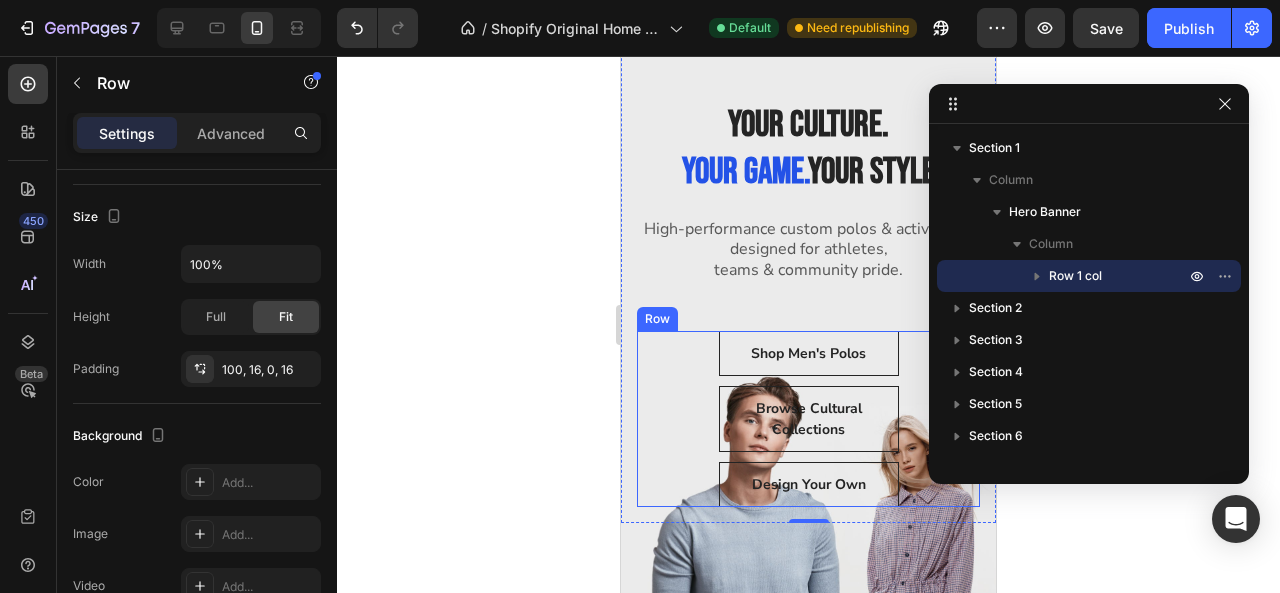 click on "Shop Men's Polos Button Browse Cultural Collections Button Design Your Own Button Row" at bounding box center [808, 419] 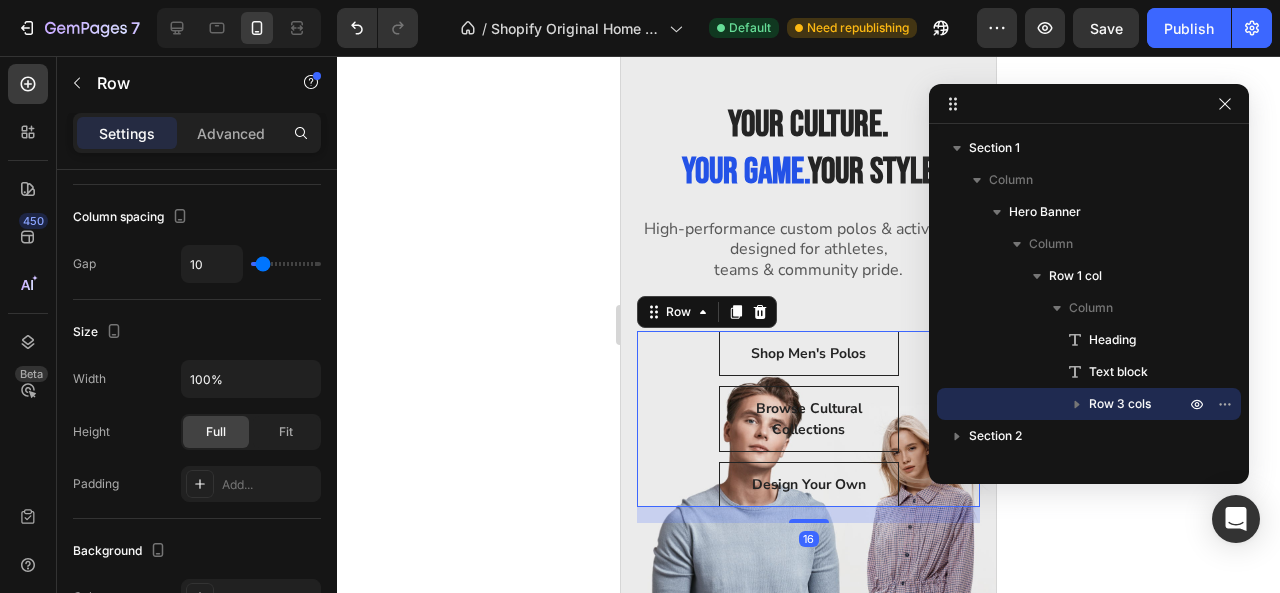 scroll, scrollTop: 312, scrollLeft: 0, axis: vertical 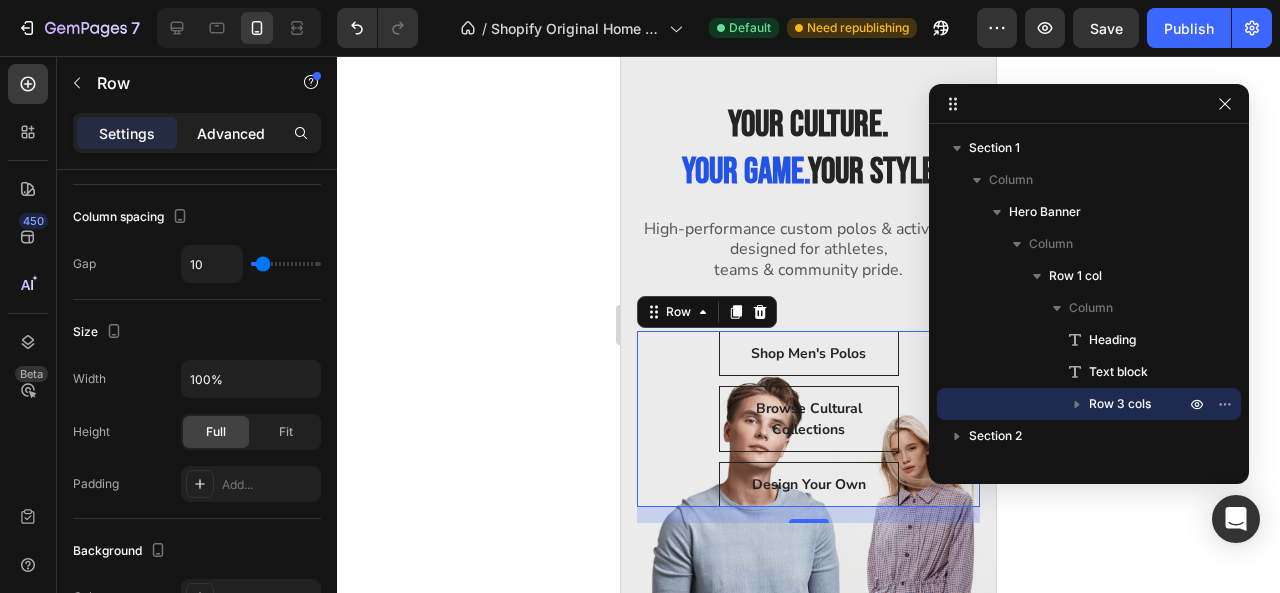 click on "Advanced" at bounding box center [231, 133] 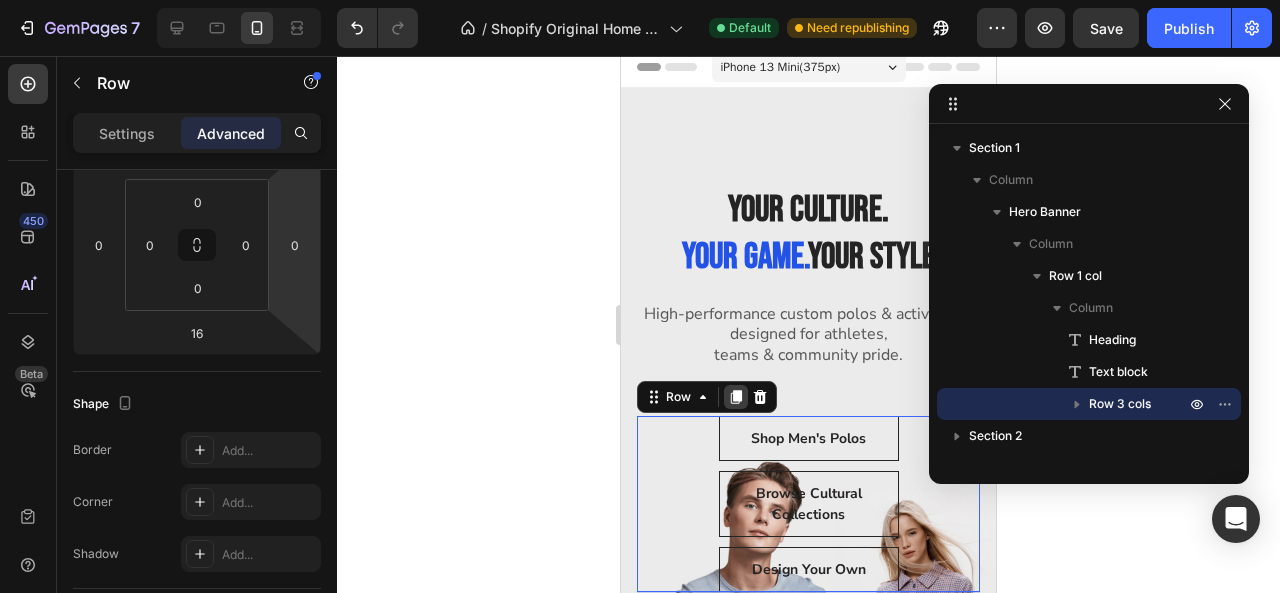 scroll, scrollTop: 0, scrollLeft: 0, axis: both 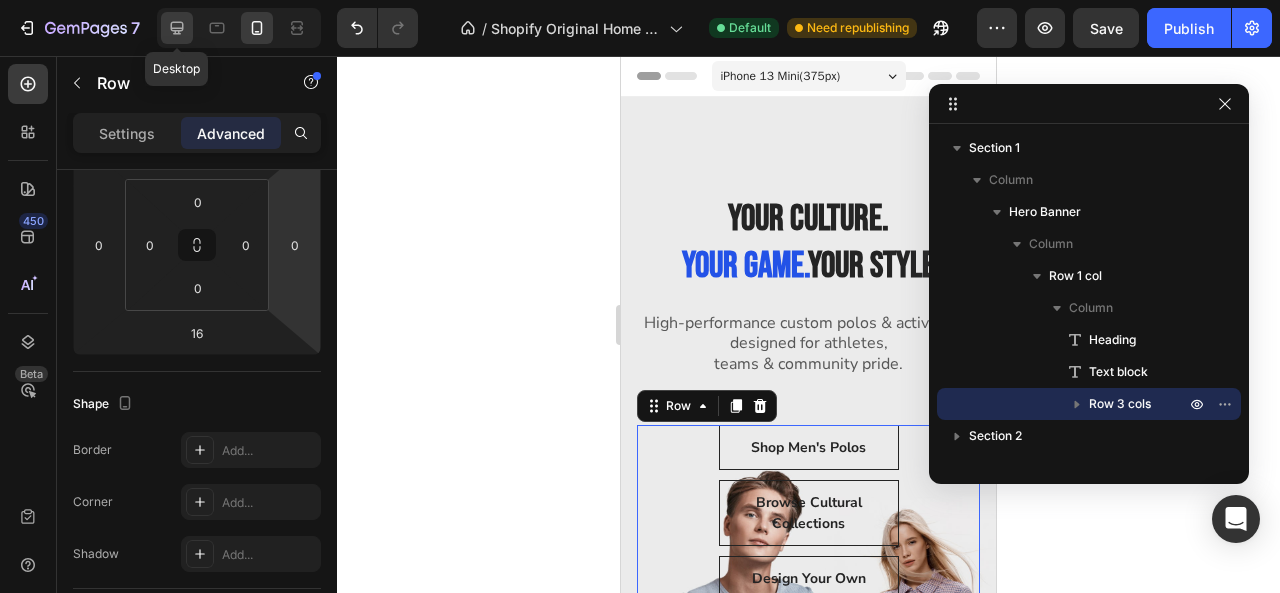 click 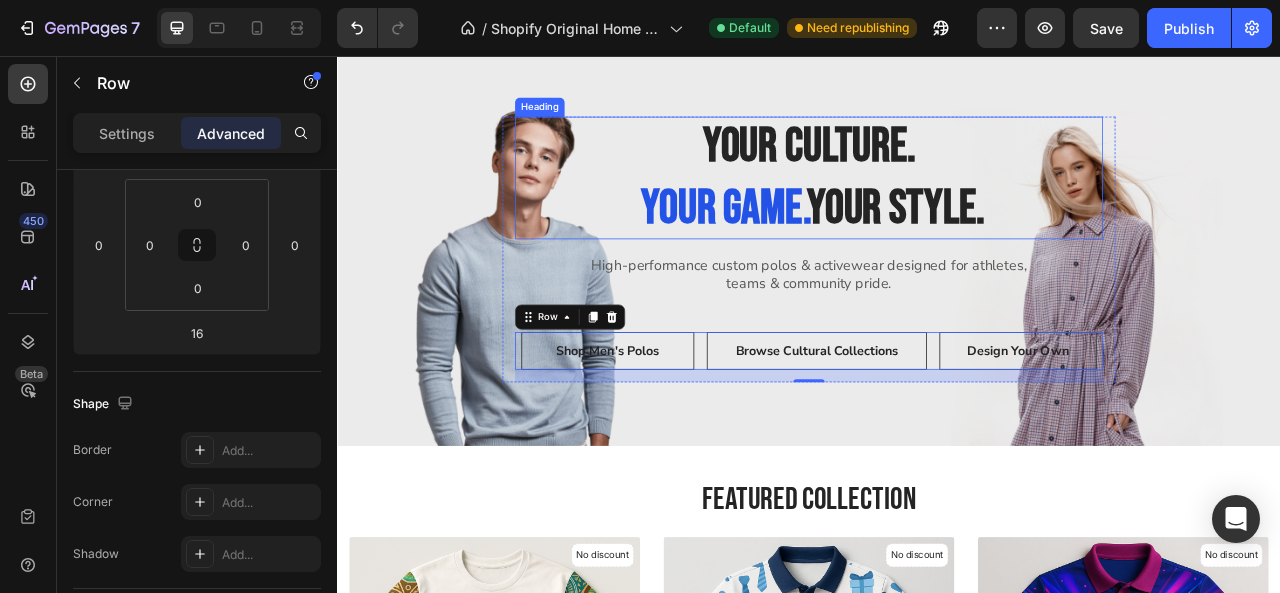 scroll, scrollTop: 0, scrollLeft: 0, axis: both 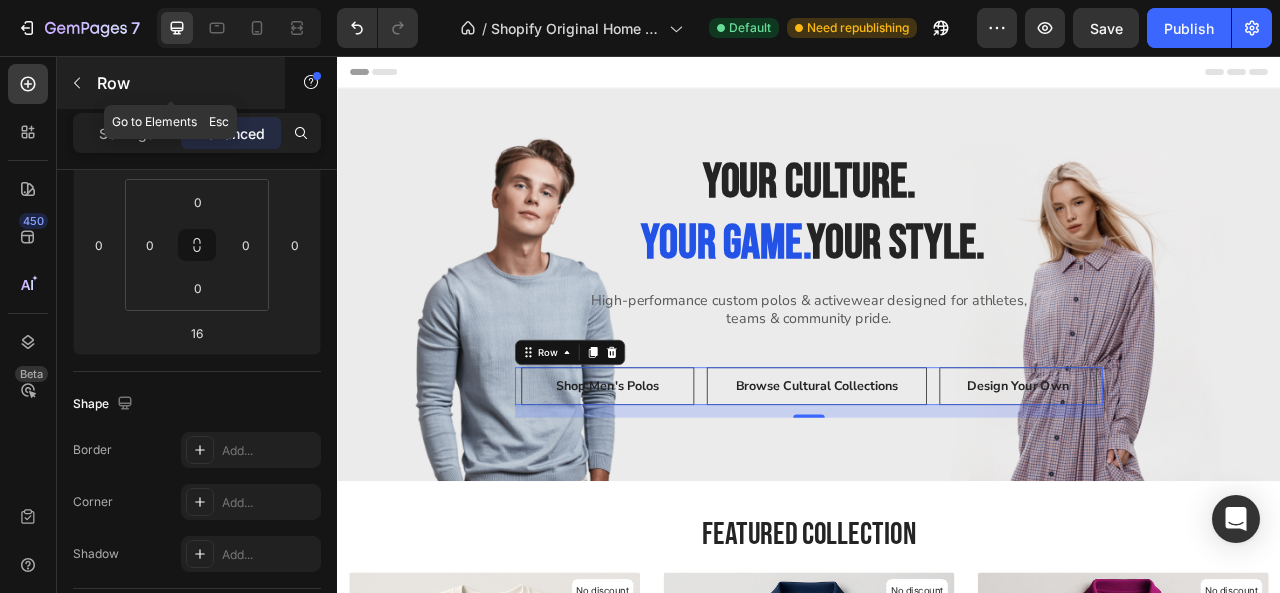click 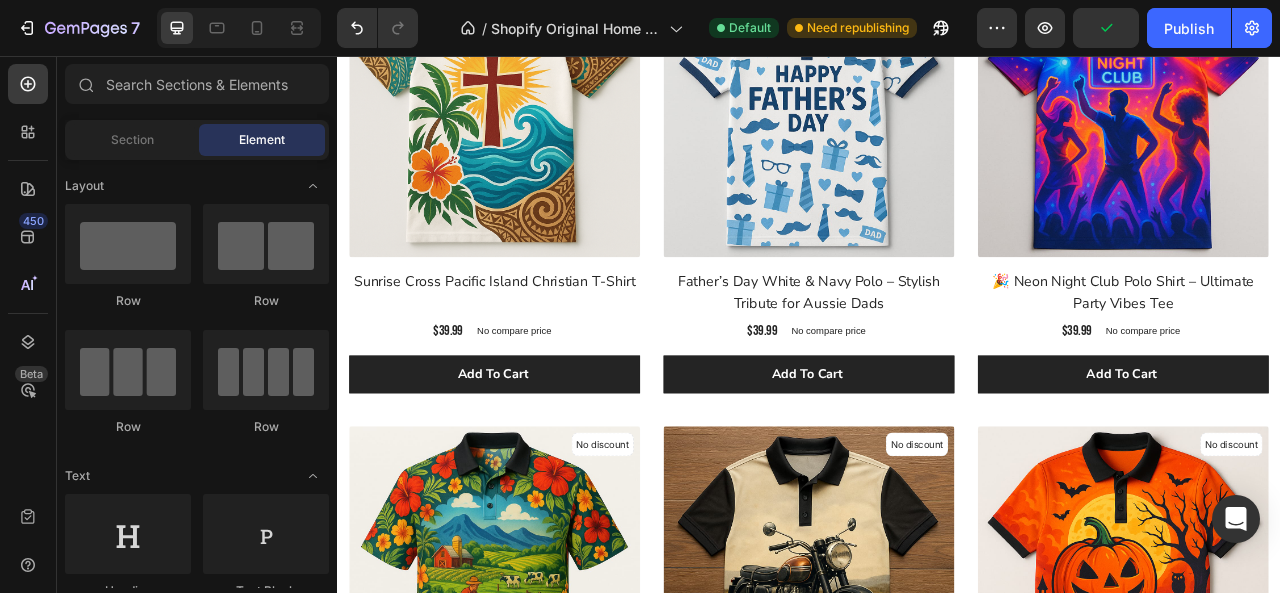 scroll, scrollTop: 0, scrollLeft: 0, axis: both 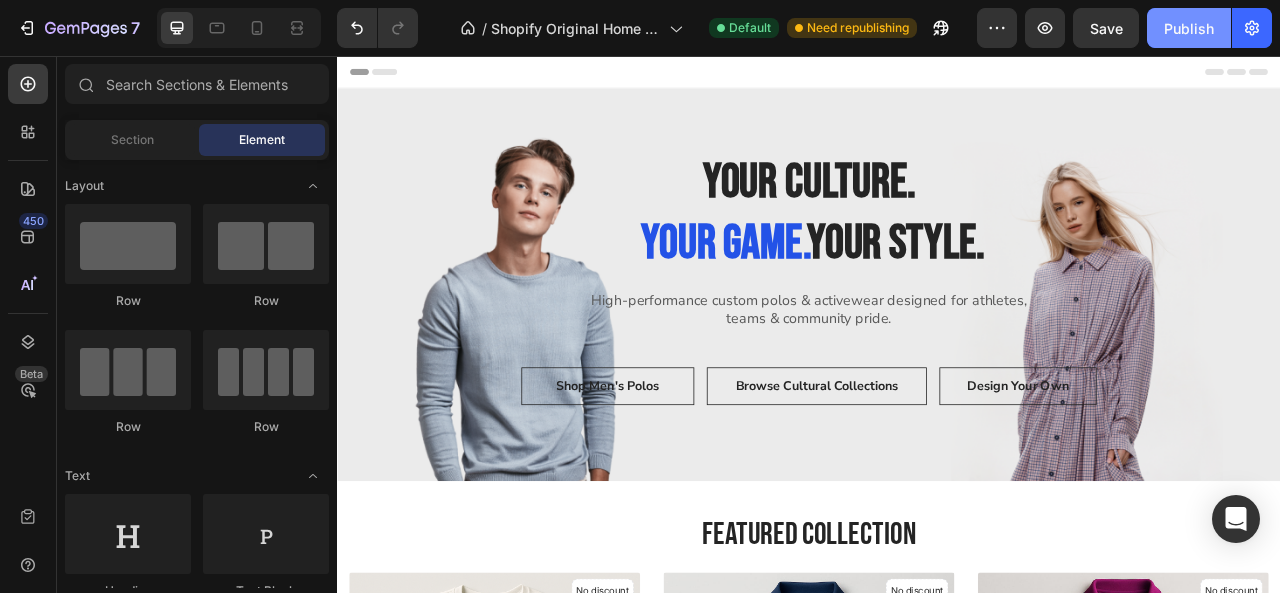 click on "Publish" at bounding box center (1189, 28) 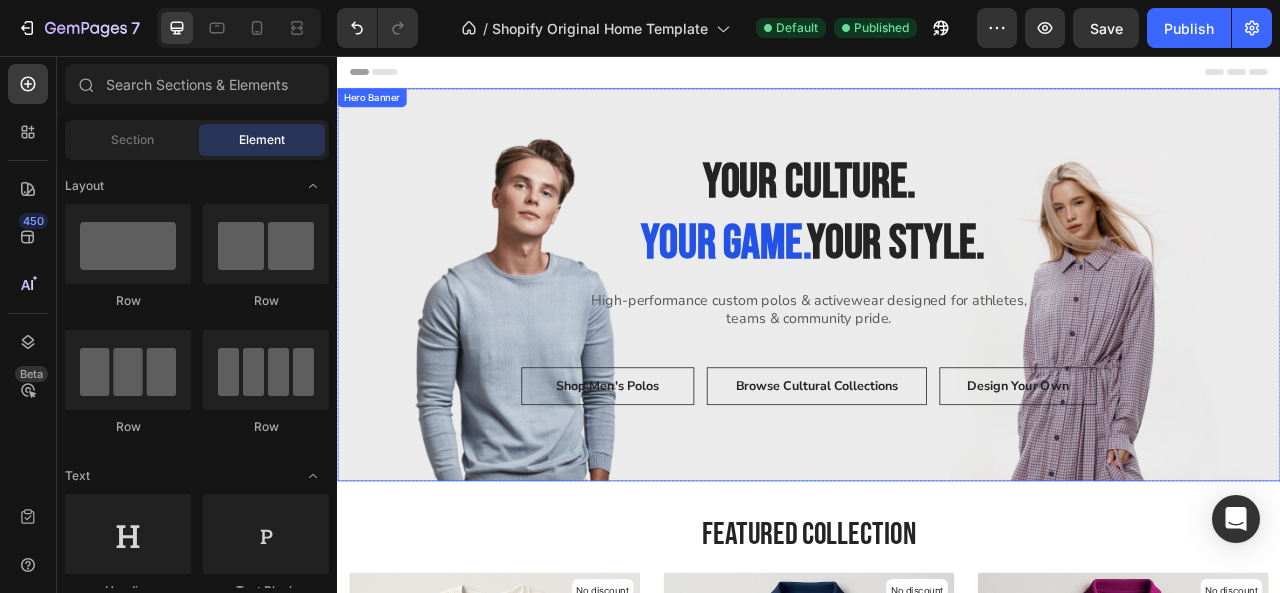 click at bounding box center (937, 347) 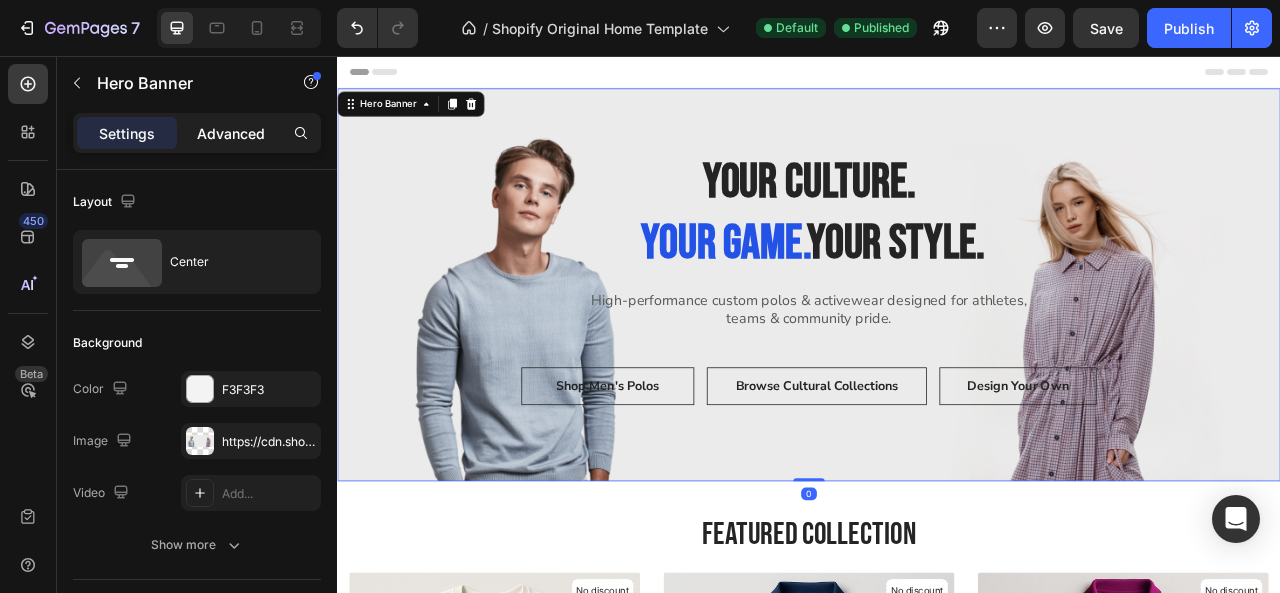 click on "Advanced" at bounding box center [231, 133] 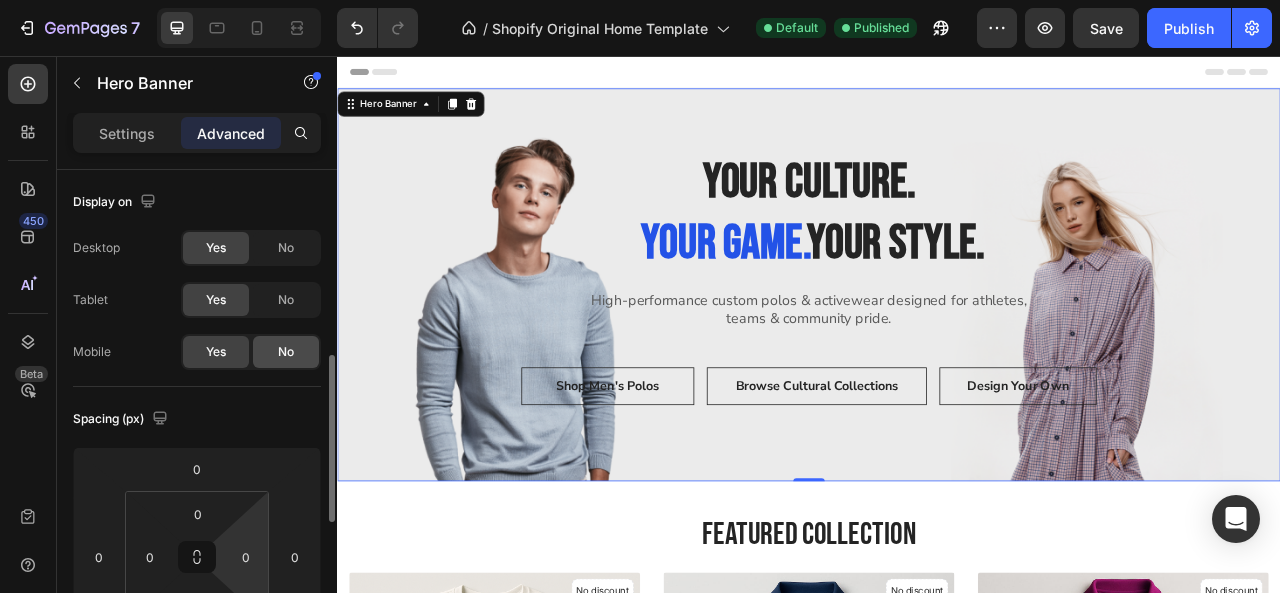 scroll, scrollTop: 138, scrollLeft: 0, axis: vertical 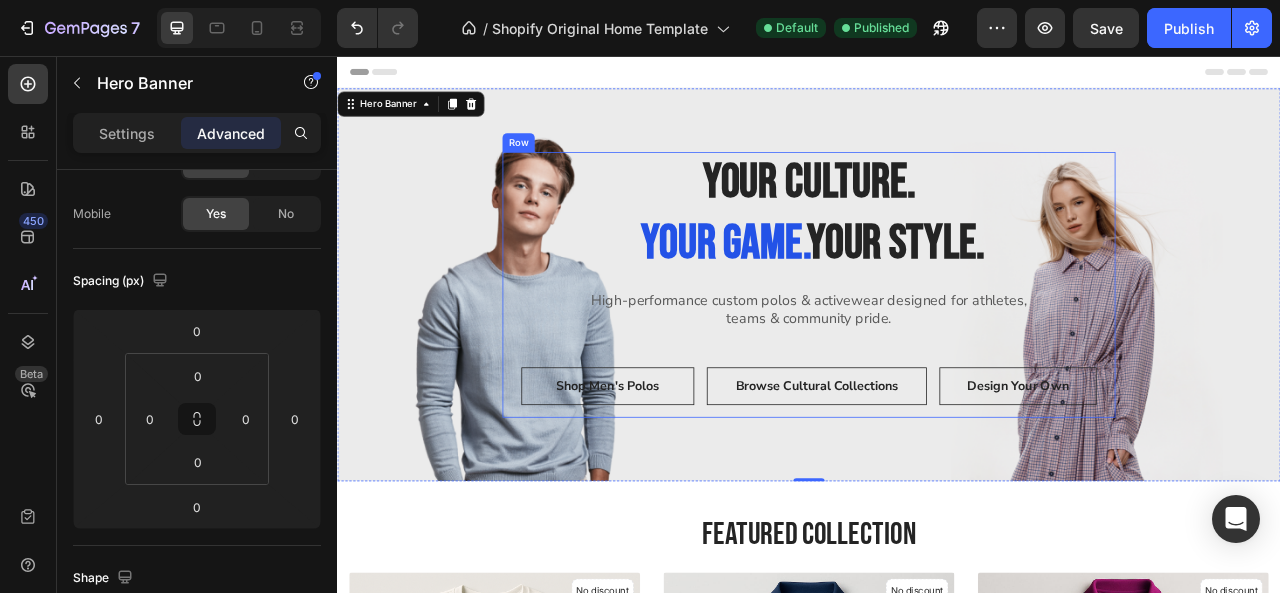 click on "Your Culture.   Your Game.  Your Style. Heading High-performance custom polos & activewear designed for athletes,  teams & community pride. Text block Shop Men's Polos Button Browse Cultural Collections Button Design Your Own Button Row Row" at bounding box center [937, 347] 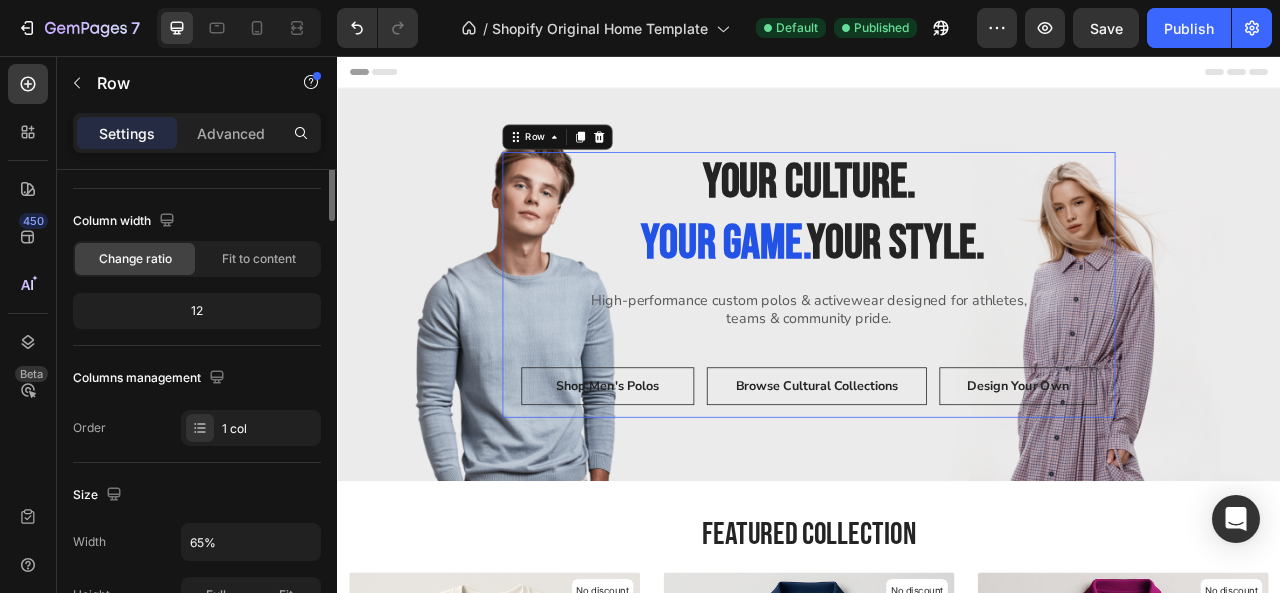 scroll, scrollTop: 0, scrollLeft: 0, axis: both 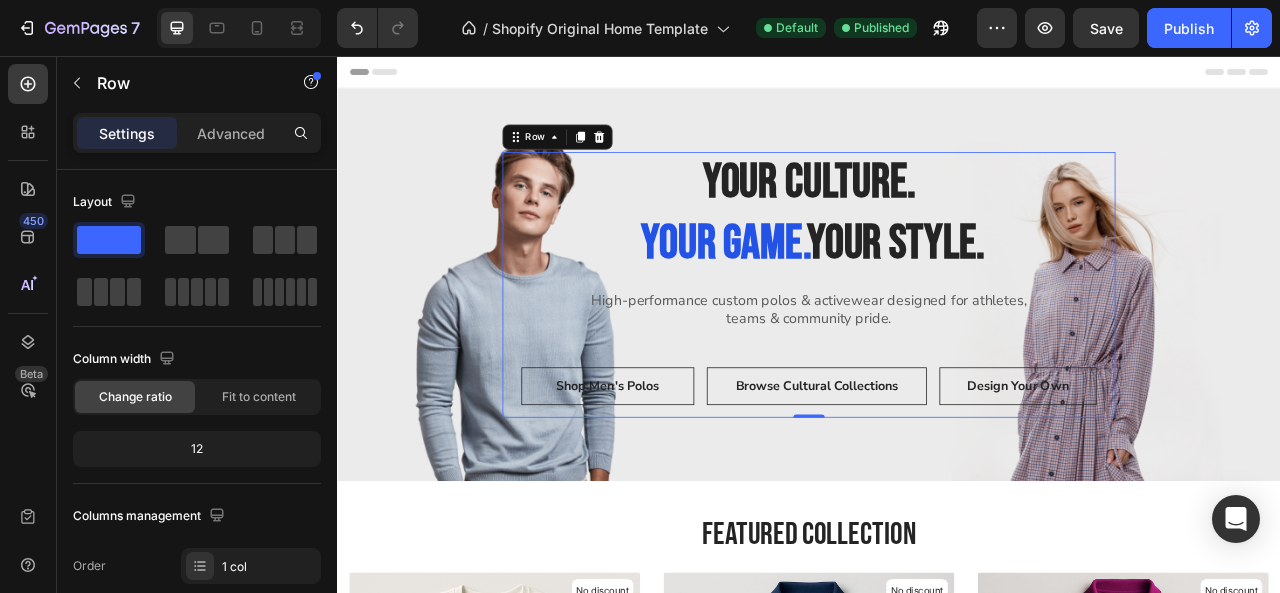 click on "Settings Advanced" at bounding box center (197, 133) 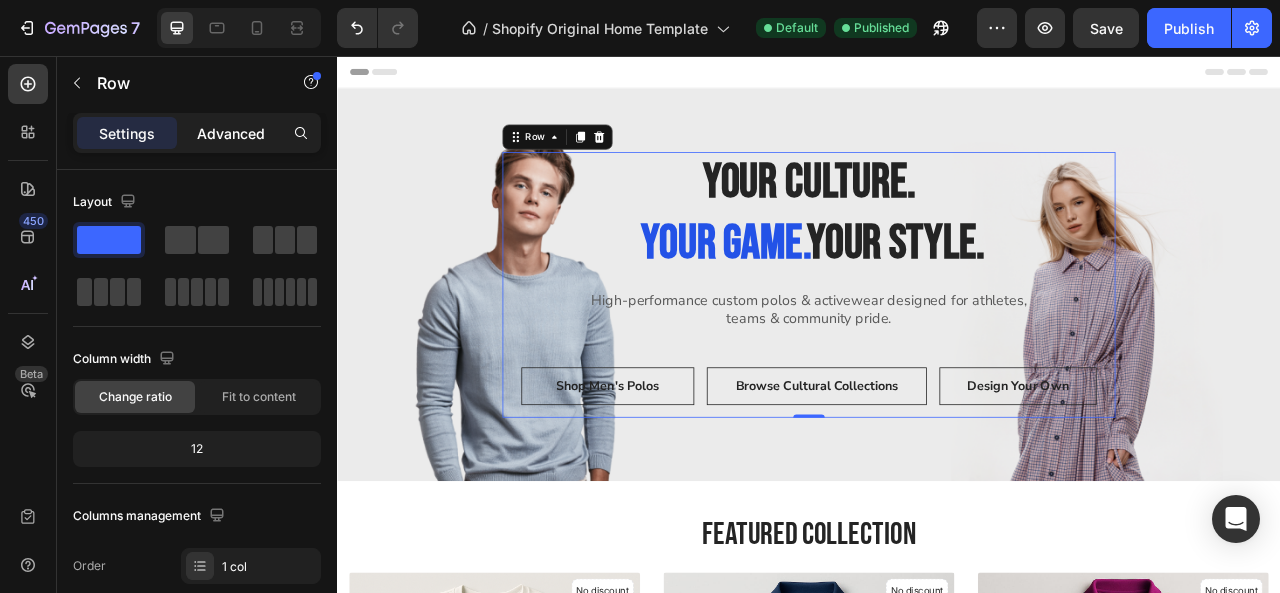 click on "Advanced" at bounding box center [231, 133] 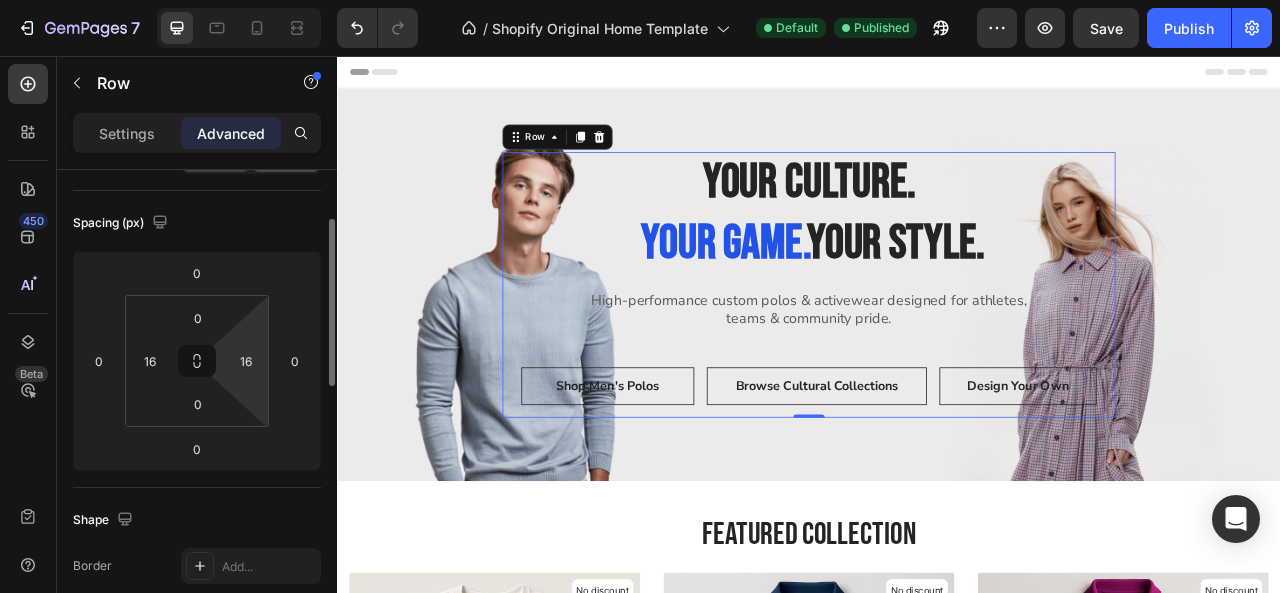scroll, scrollTop: 167, scrollLeft: 0, axis: vertical 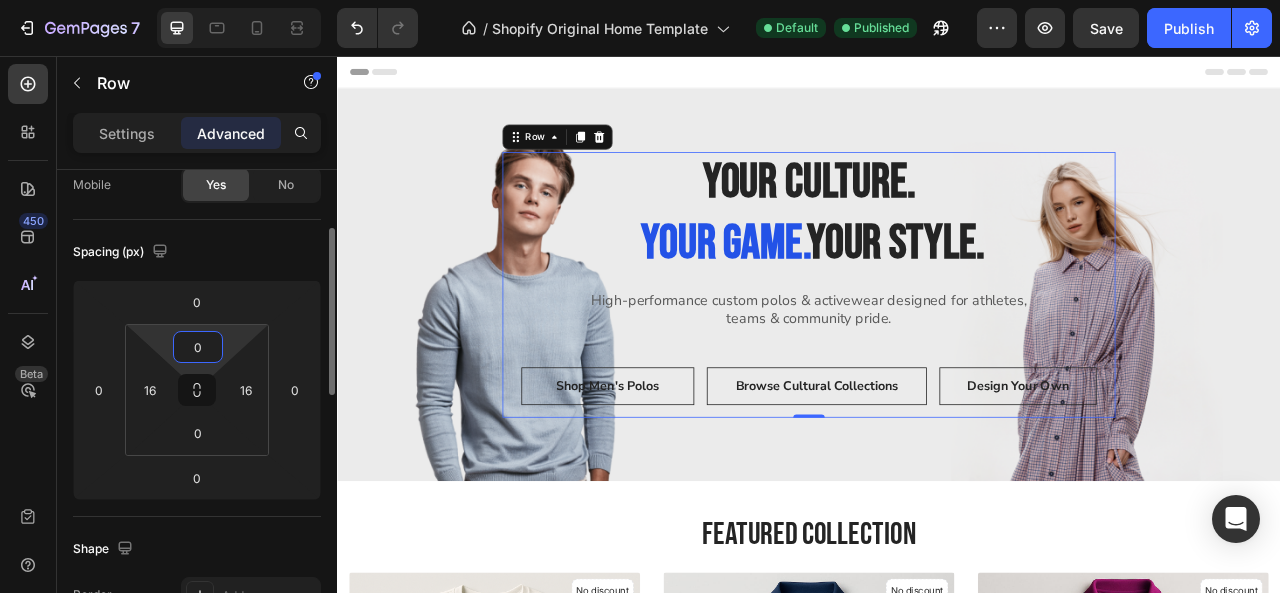 click on "0" at bounding box center (198, 347) 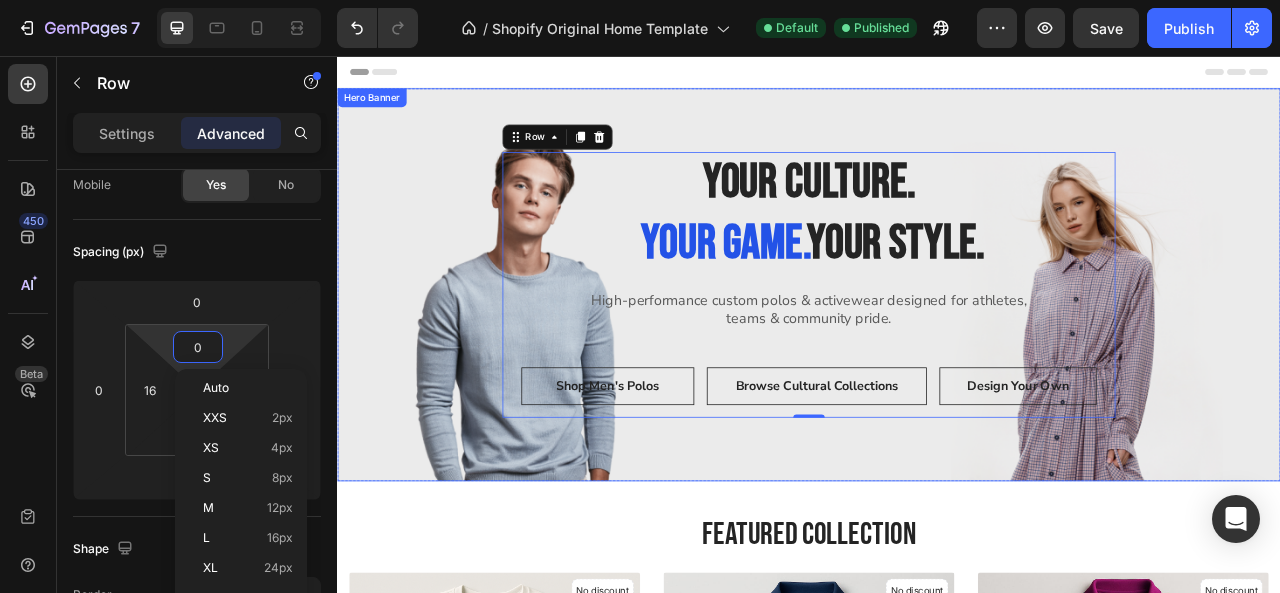 click on "Your Culture.   Your Game.  Your Style. Heading High-performance custom polos & activewear designed for athletes,  teams & community pride. Text block Shop Men's Polos Button Browse Cultural Collections Button Design Your Own Button Row Row   0" at bounding box center [937, 347] 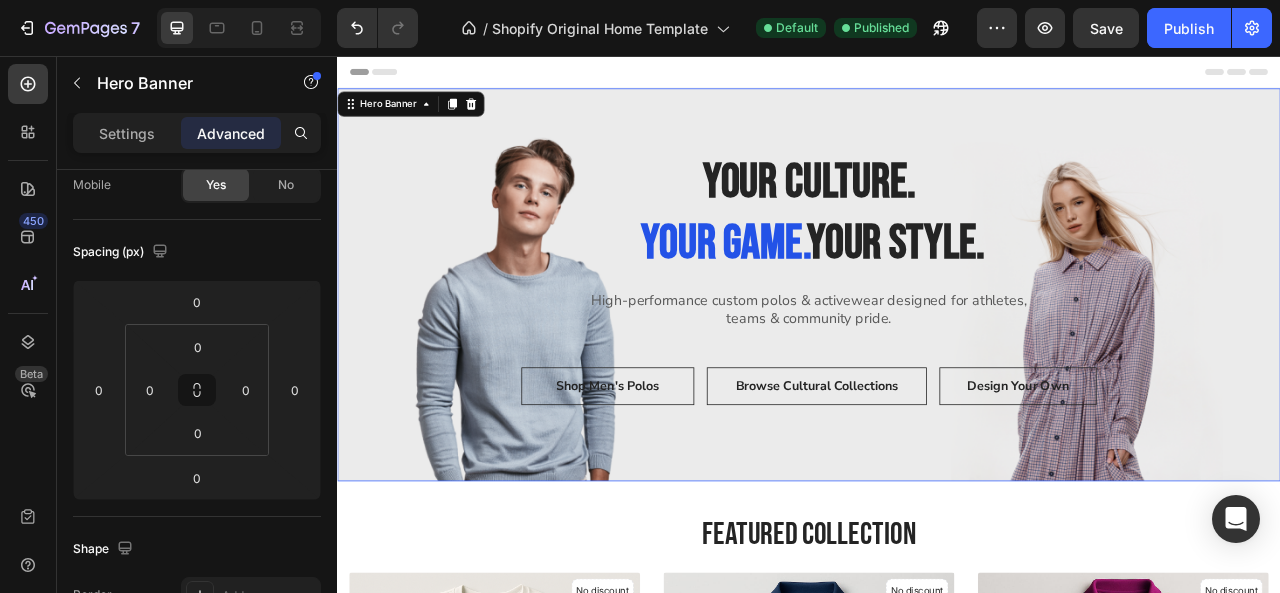 scroll, scrollTop: 0, scrollLeft: 0, axis: both 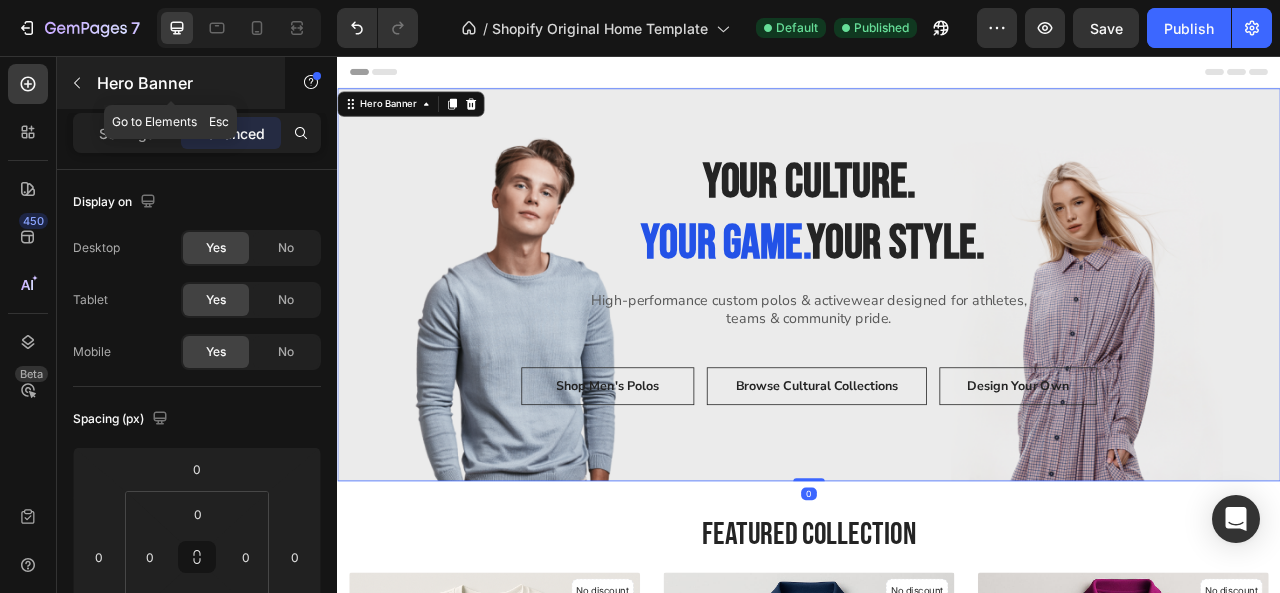 click at bounding box center (77, 83) 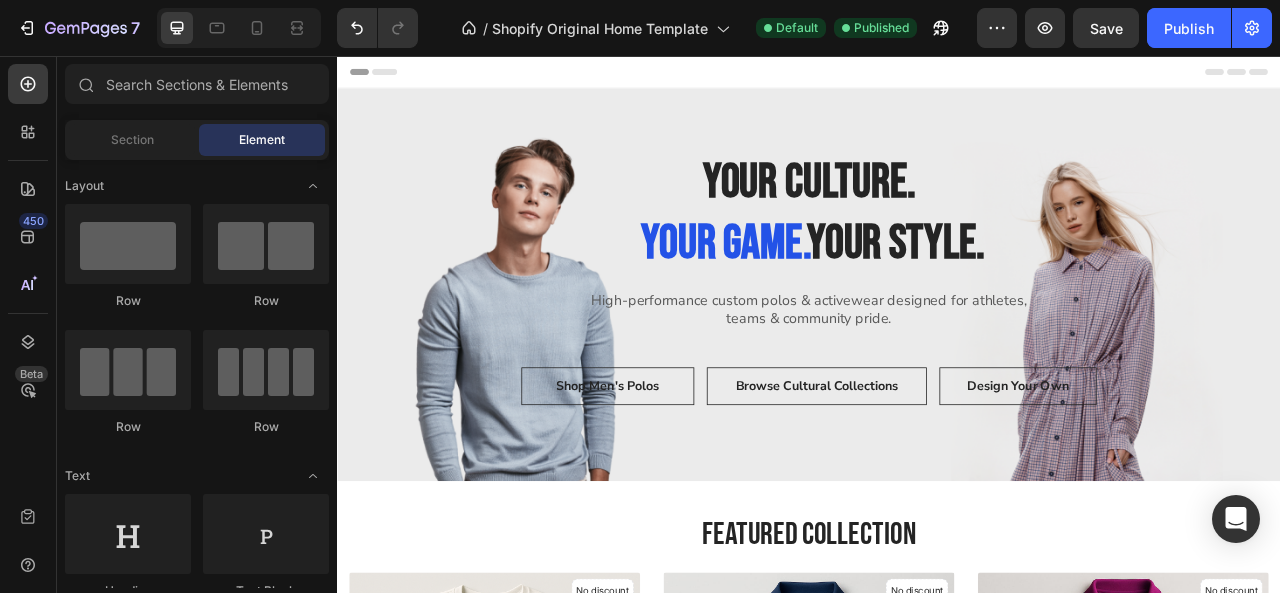 click on "Your Culture.   Your Game.  Your Style." at bounding box center (937, 256) 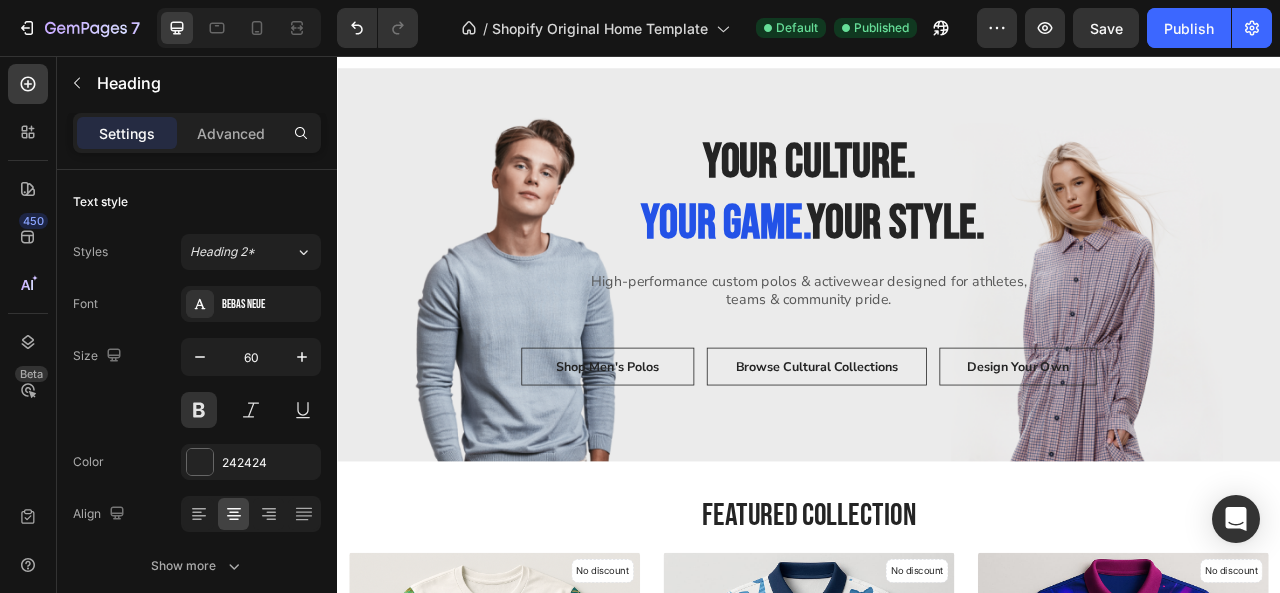 scroll, scrollTop: 0, scrollLeft: 0, axis: both 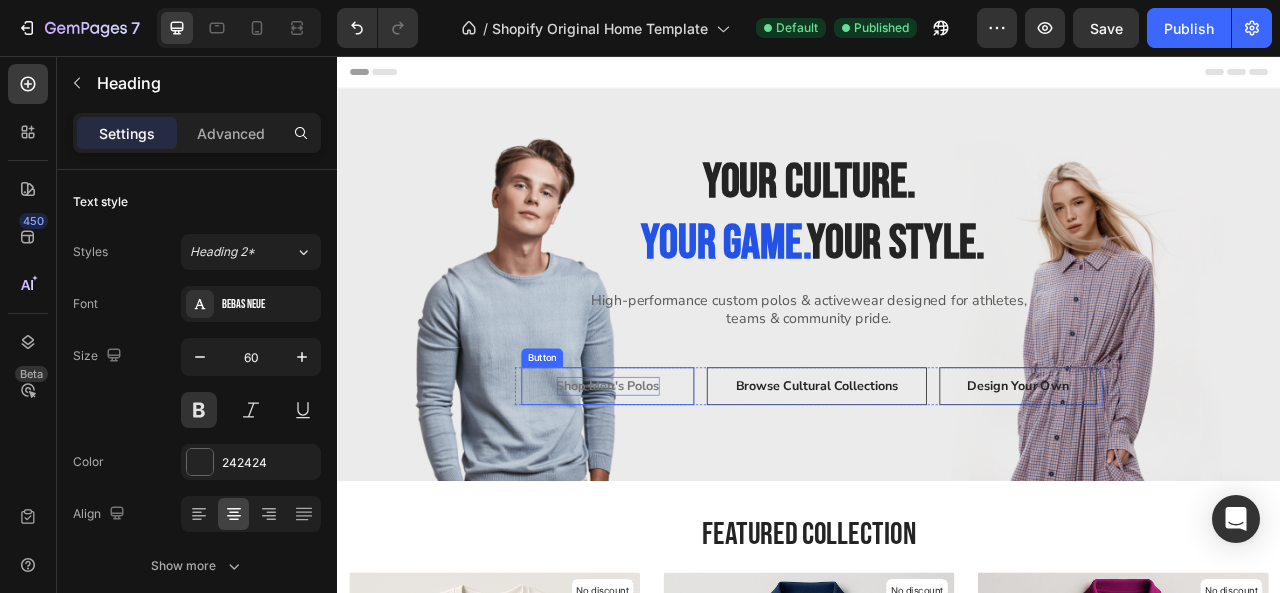 click on "Shop Men's Polos" at bounding box center (681, 476) 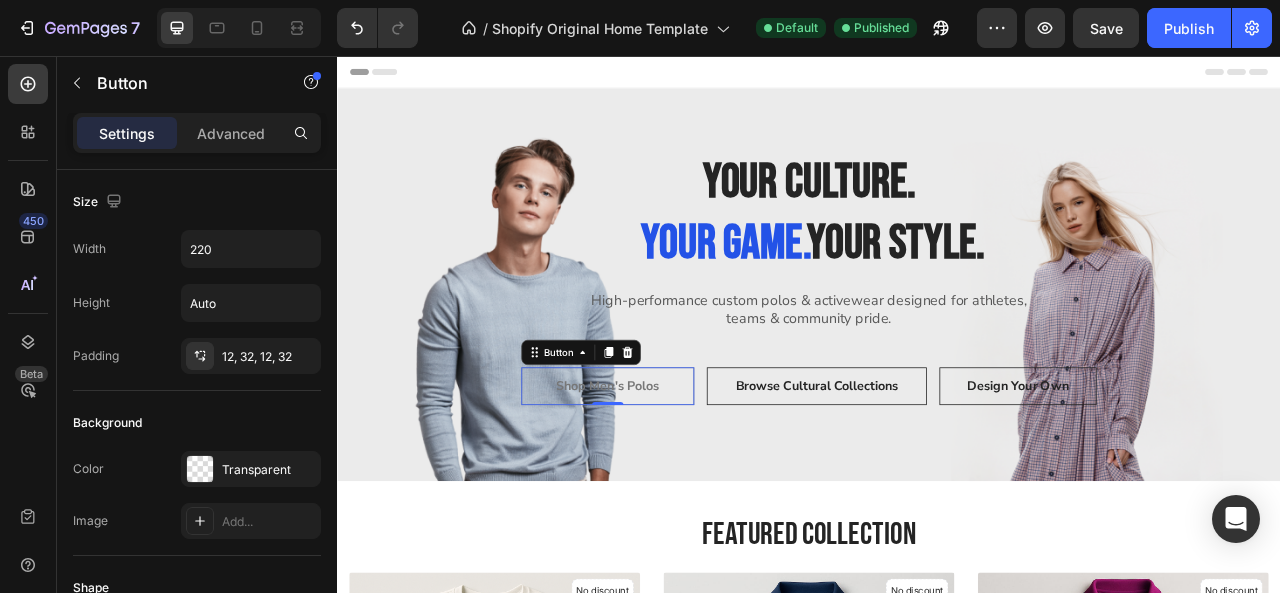 click on "Shop Men's Polos" at bounding box center [681, 476] 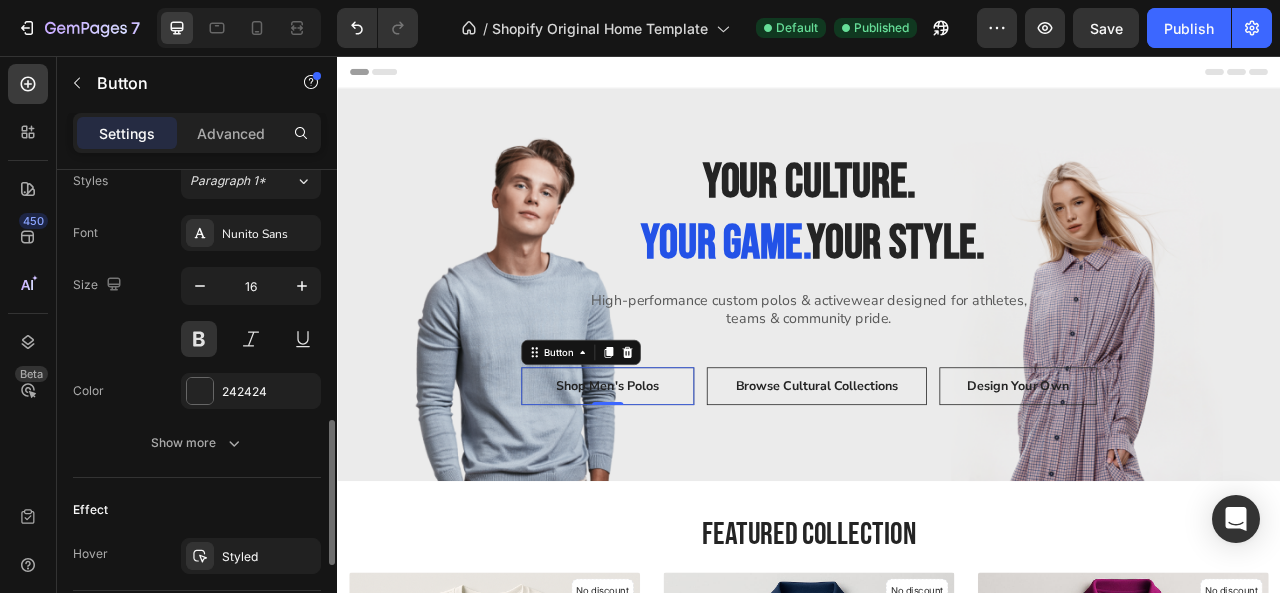 scroll, scrollTop: 763, scrollLeft: 0, axis: vertical 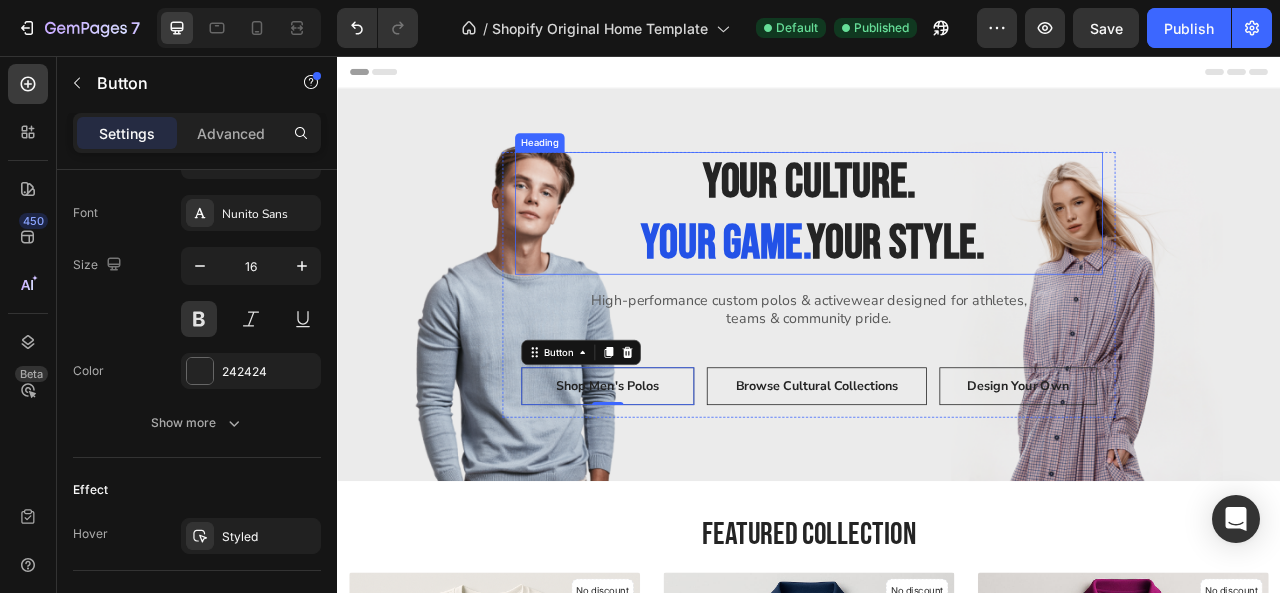 click on "Your Culture.   Your Game.  Your Style." at bounding box center [937, 256] 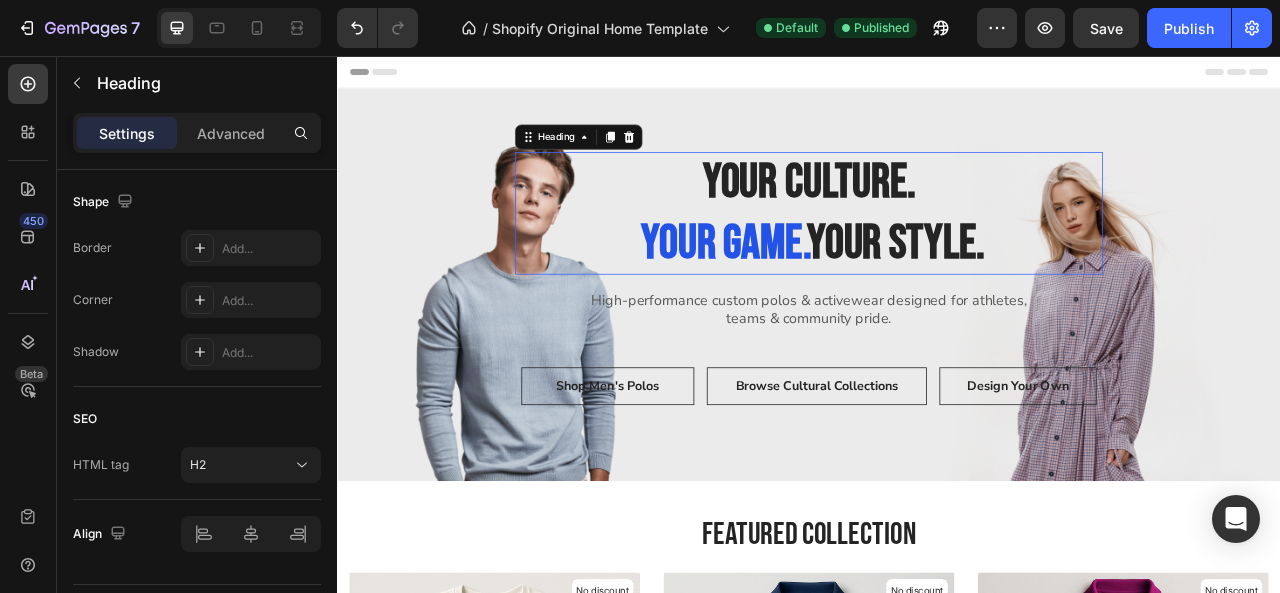 scroll, scrollTop: 0, scrollLeft: 0, axis: both 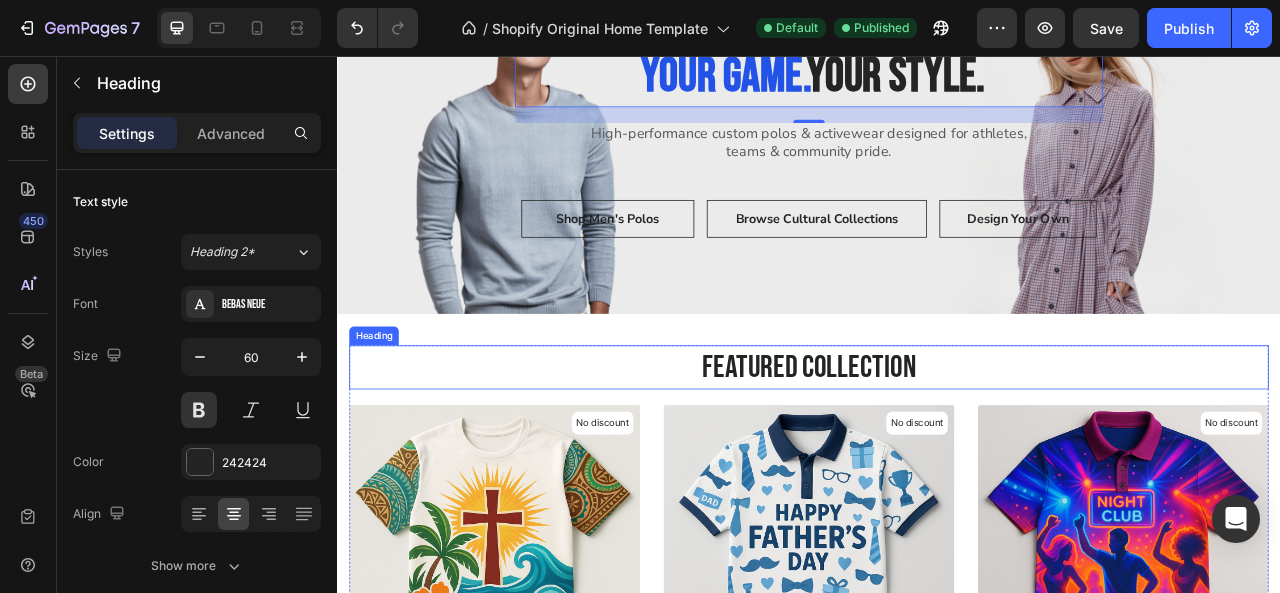 click on "Featured Collection" at bounding box center [937, 452] 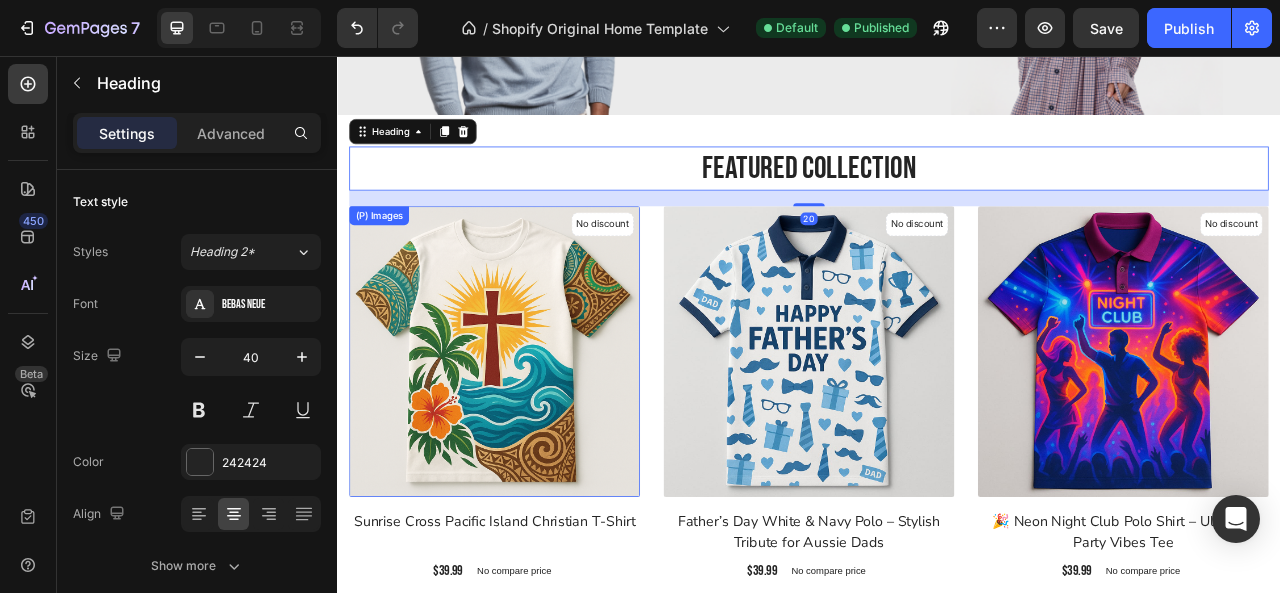 scroll, scrollTop: 0, scrollLeft: 0, axis: both 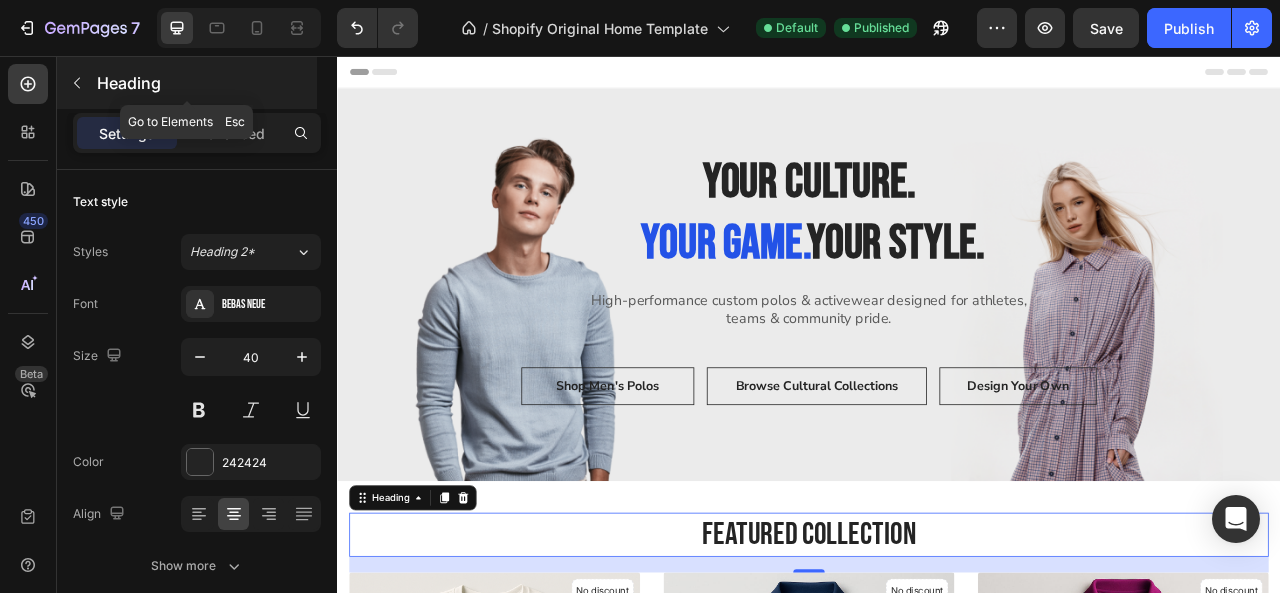 click at bounding box center (77, 83) 